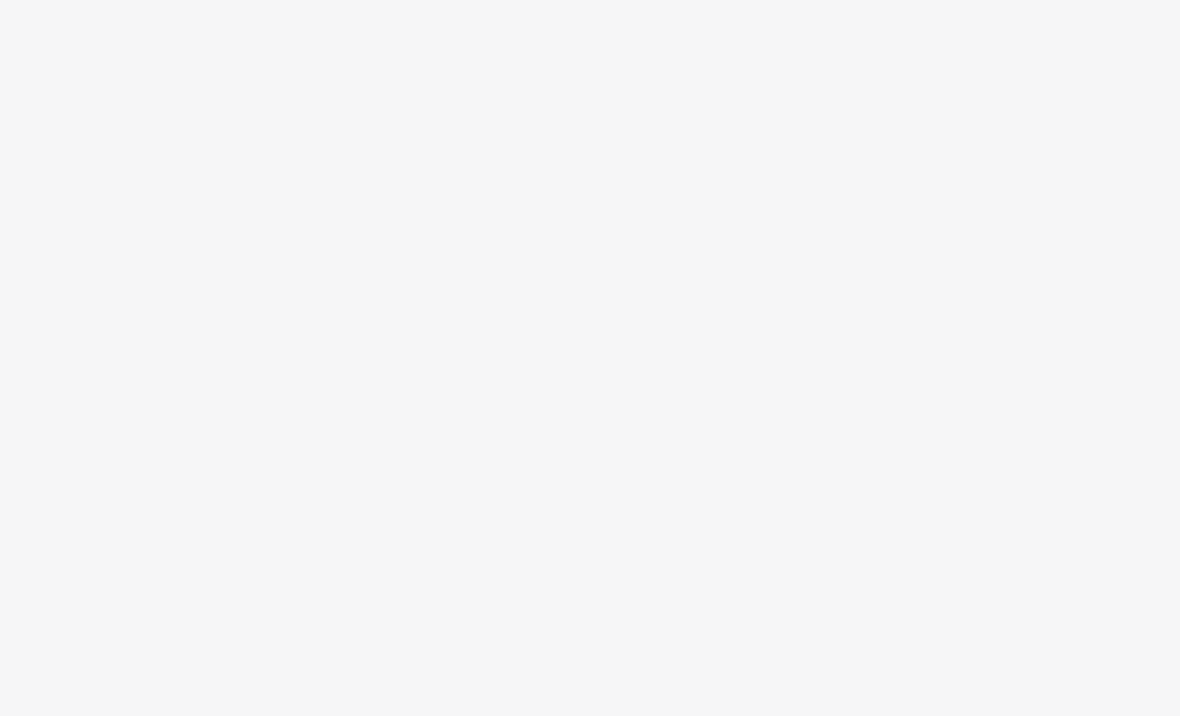 scroll, scrollTop: 0, scrollLeft: 0, axis: both 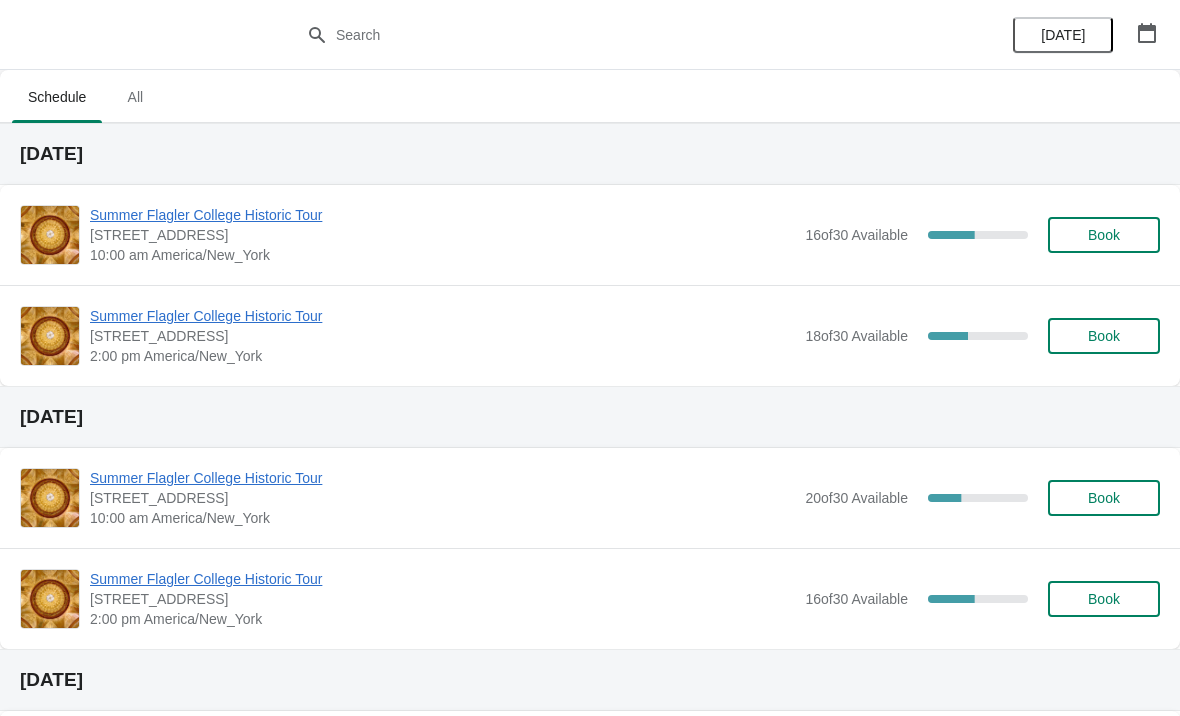 click on "Summer Flagler College Historic Tour" at bounding box center (442, 215) 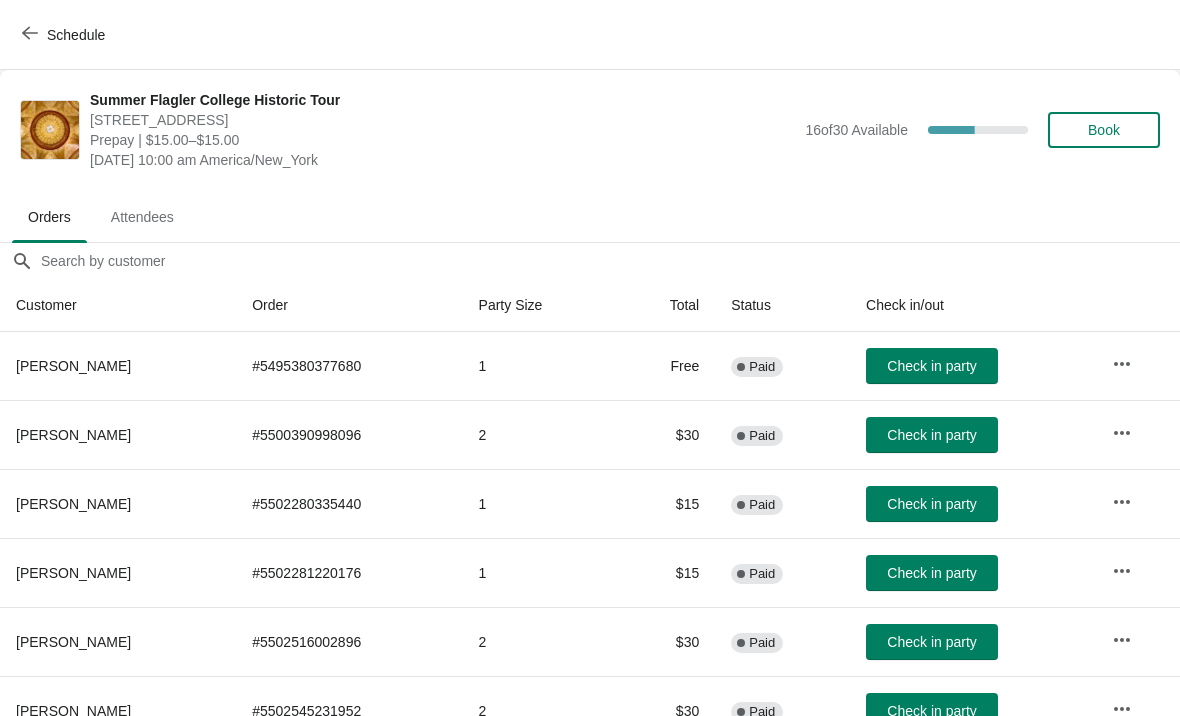 scroll, scrollTop: 0, scrollLeft: 0, axis: both 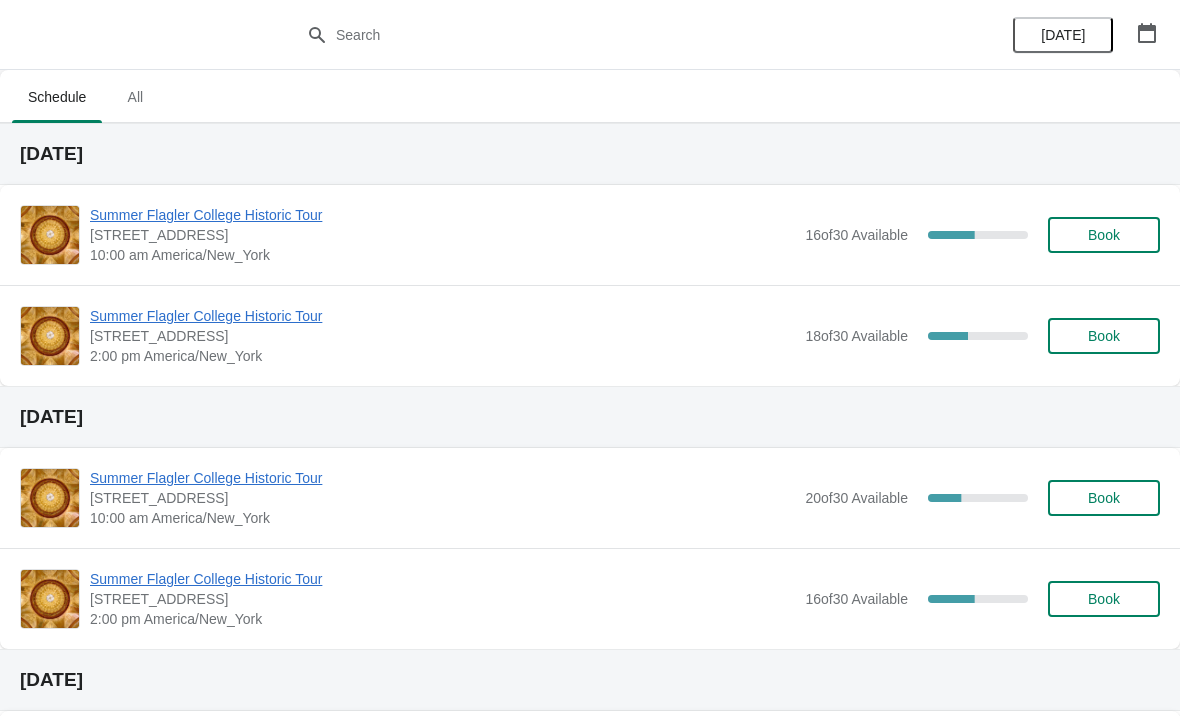 click on "Summer Flagler College Historic Tour" at bounding box center (442, 316) 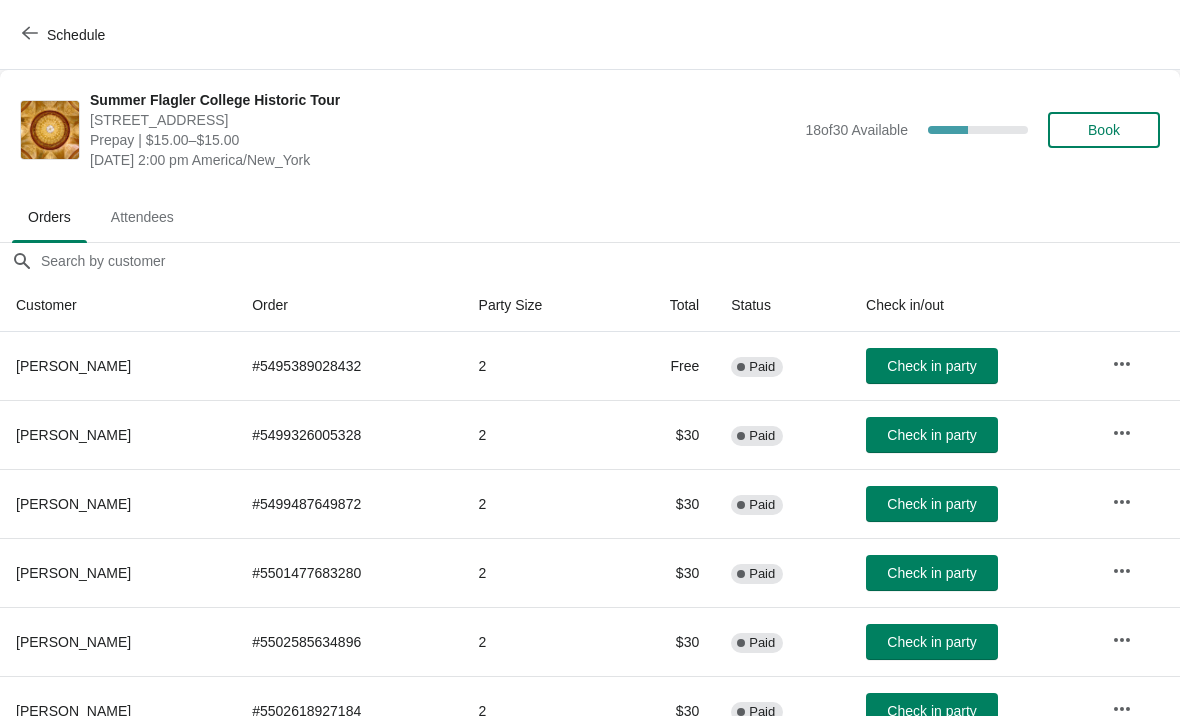 scroll, scrollTop: 0, scrollLeft: 0, axis: both 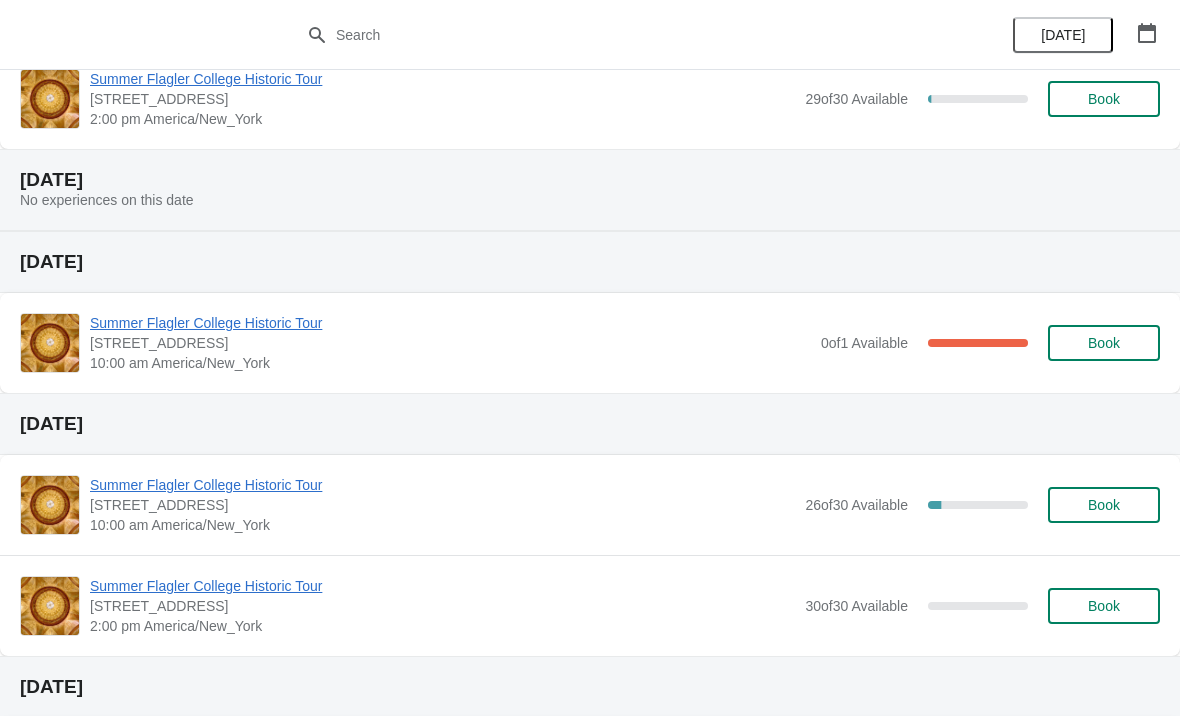 click on "Summer Flagler College Historic Tour" at bounding box center [450, 323] 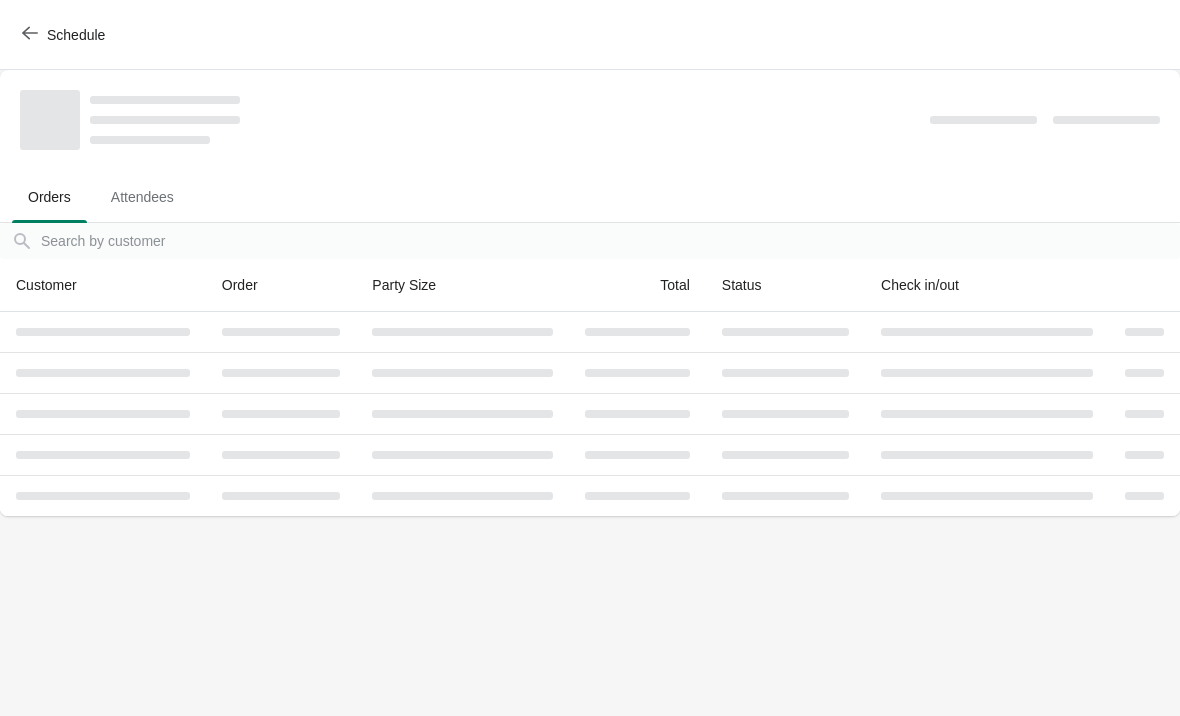 scroll, scrollTop: 0, scrollLeft: 0, axis: both 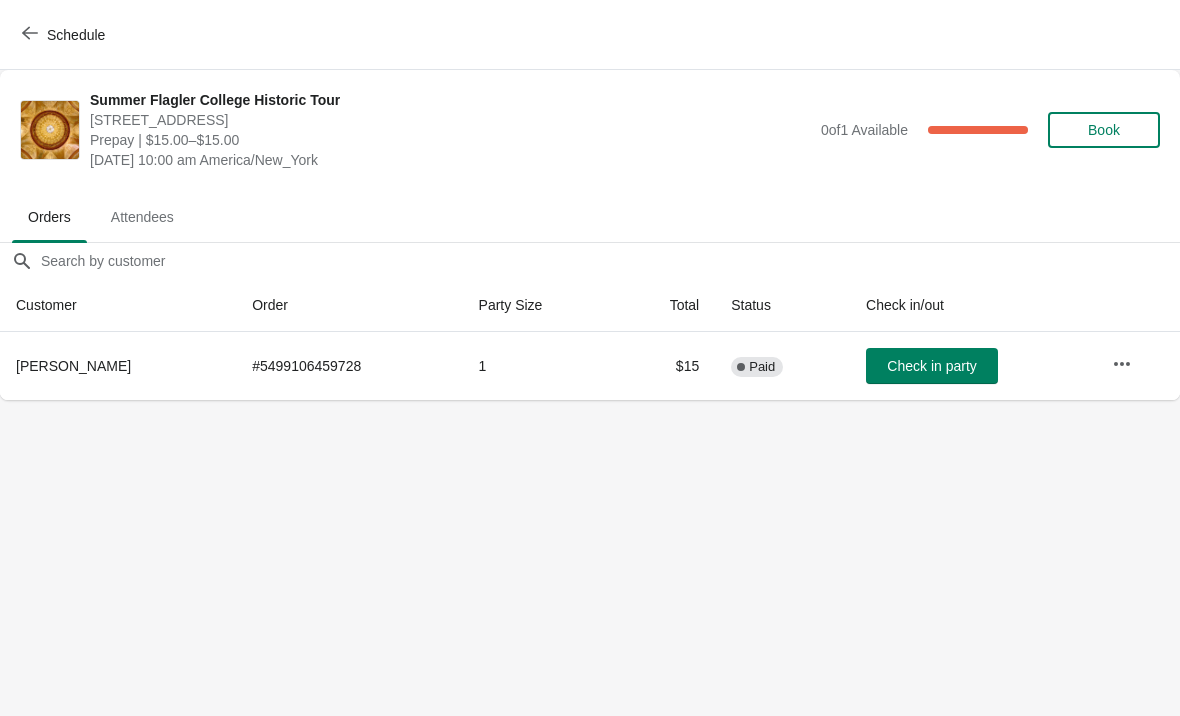 click 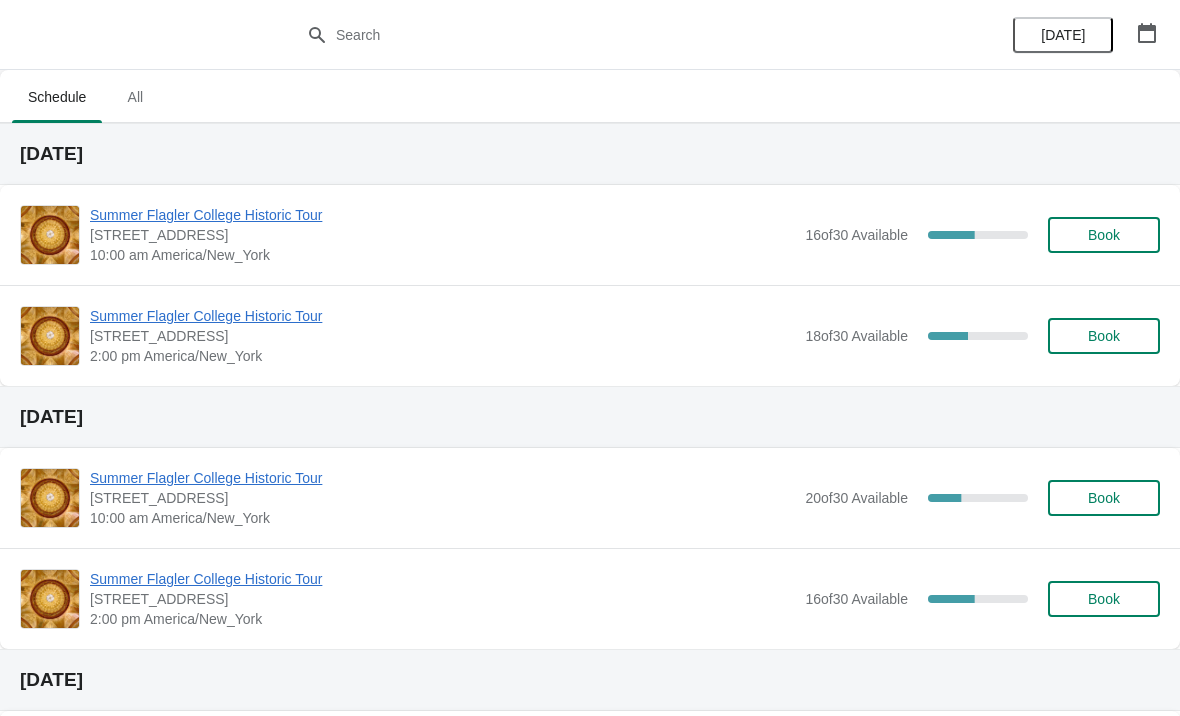 scroll, scrollTop: 0, scrollLeft: 0, axis: both 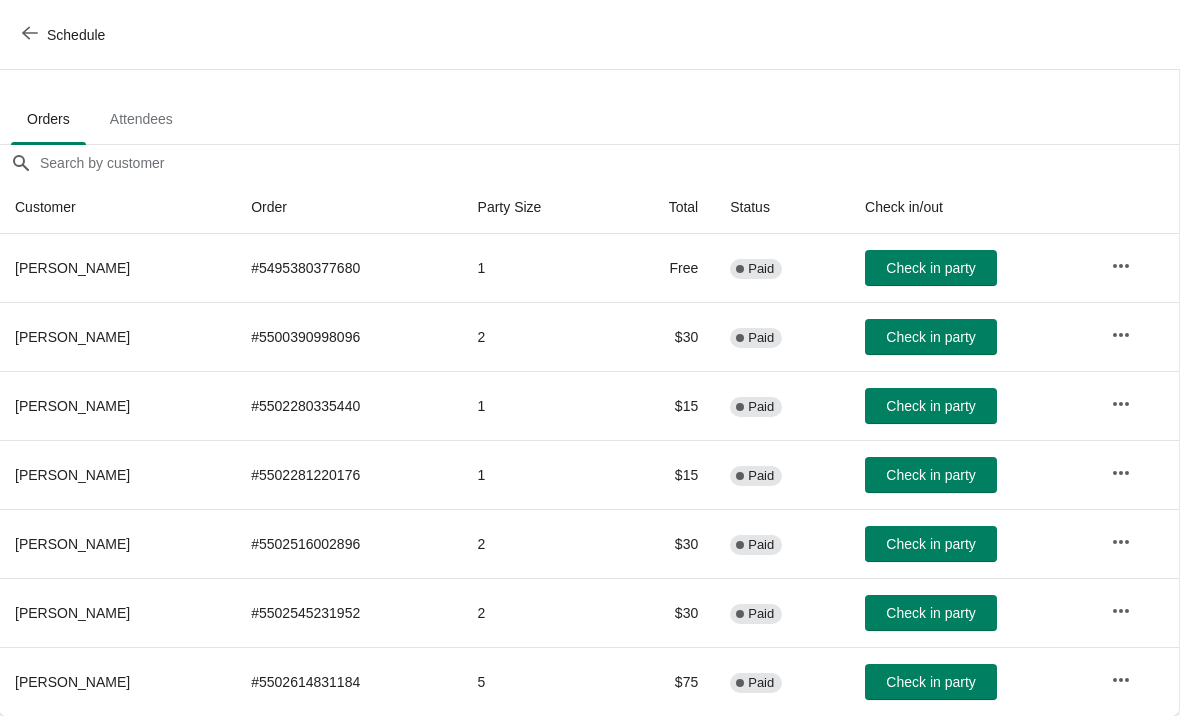 click on "Schedule" at bounding box center (65, 34) 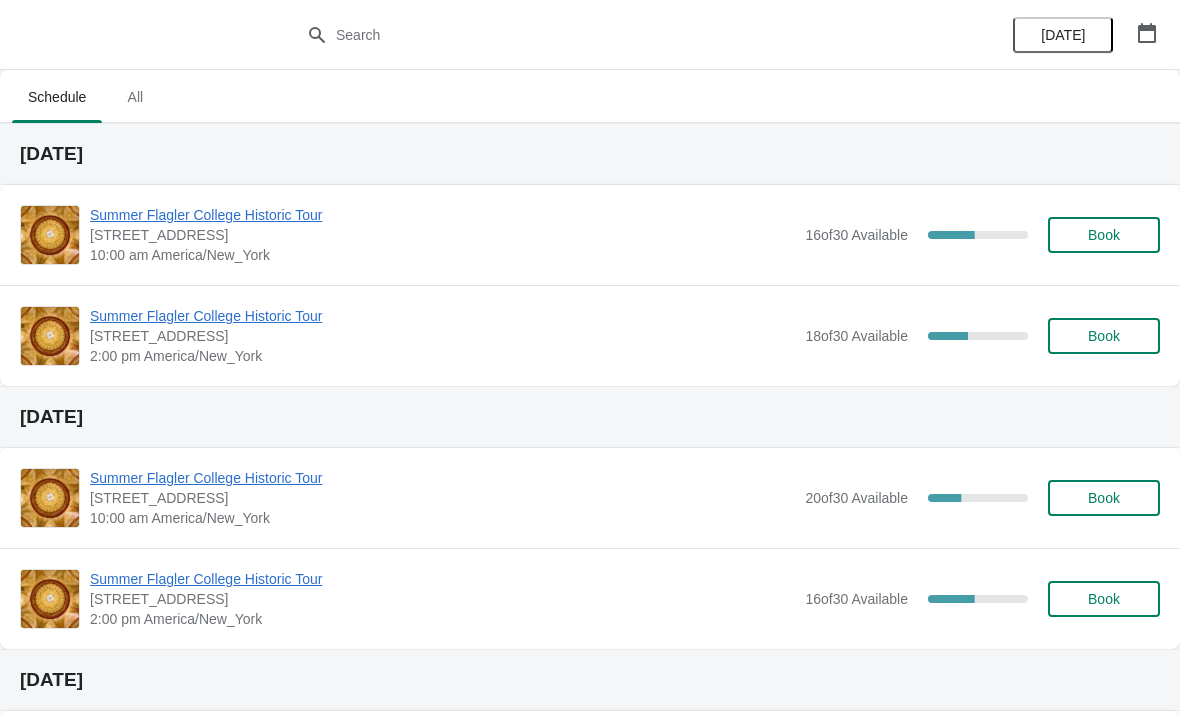 click on "Summer Flagler College Historic Tour" at bounding box center (442, 215) 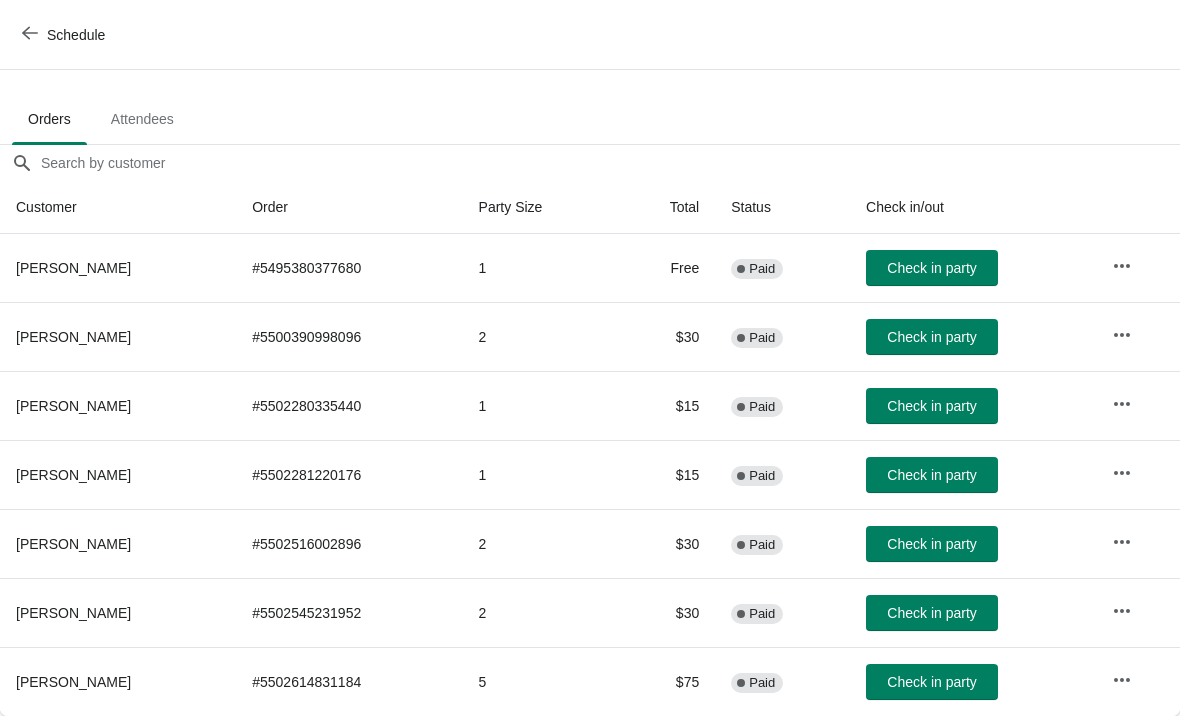 scroll, scrollTop: 98, scrollLeft: 0, axis: vertical 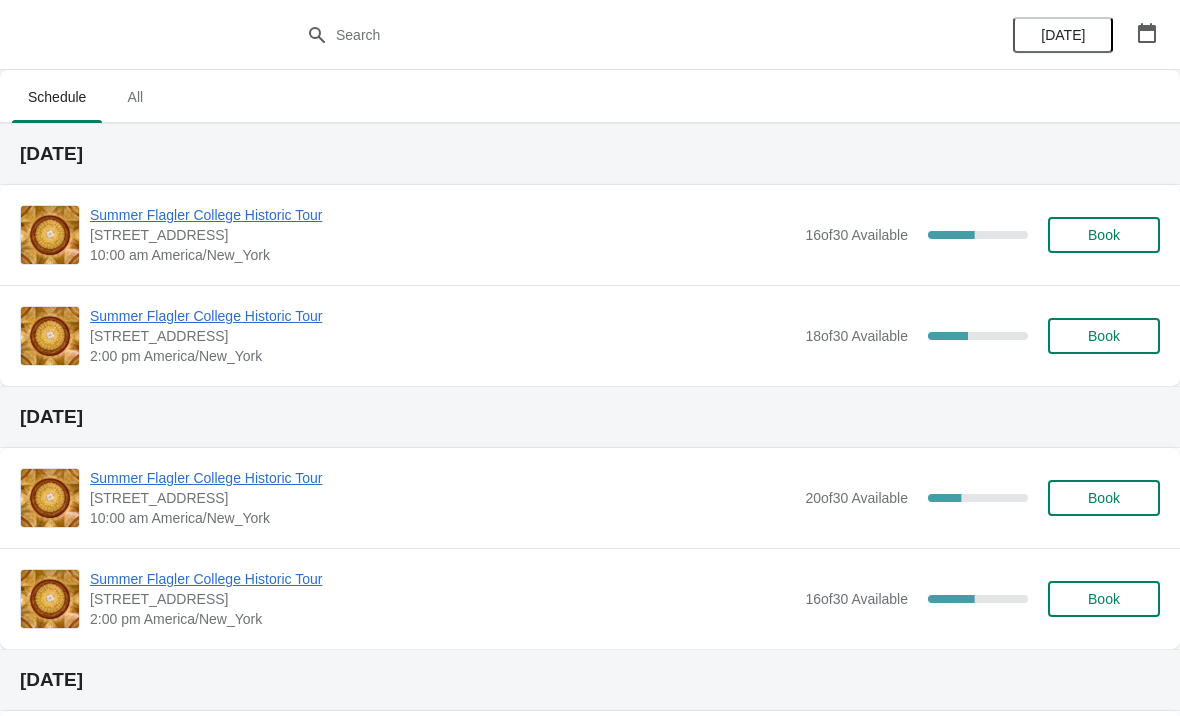 click on "Summer Flagler College Historic Tour" at bounding box center (442, 316) 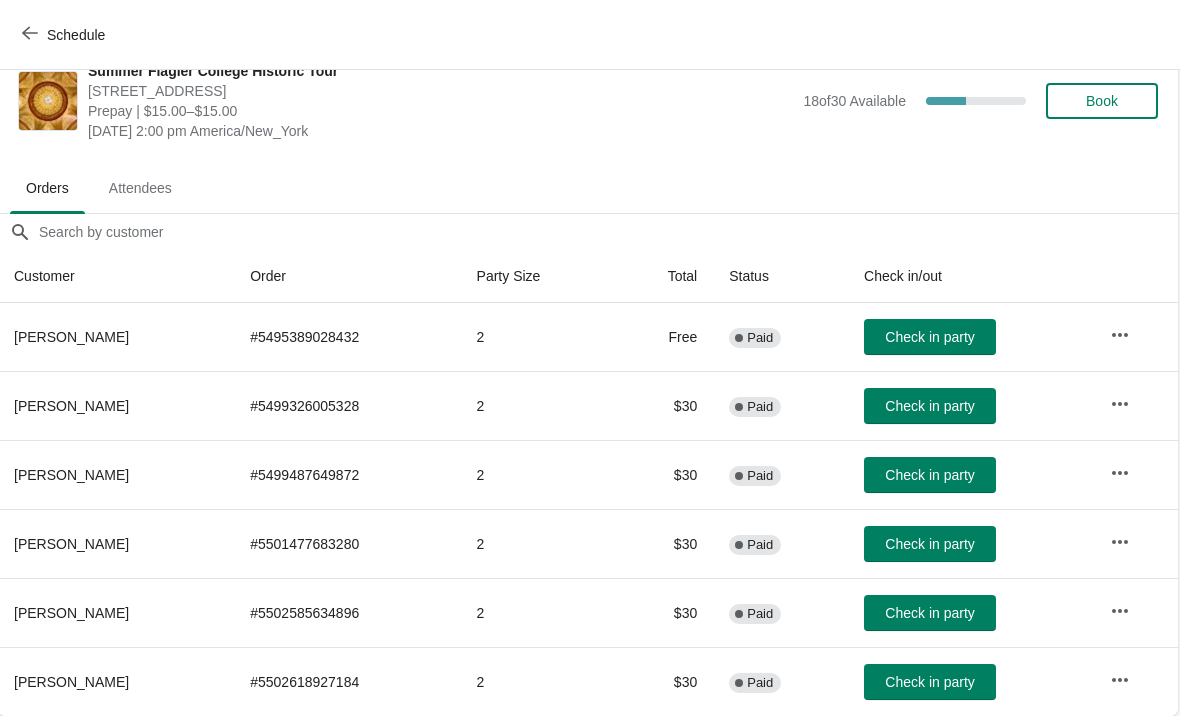 scroll, scrollTop: 29, scrollLeft: 1, axis: both 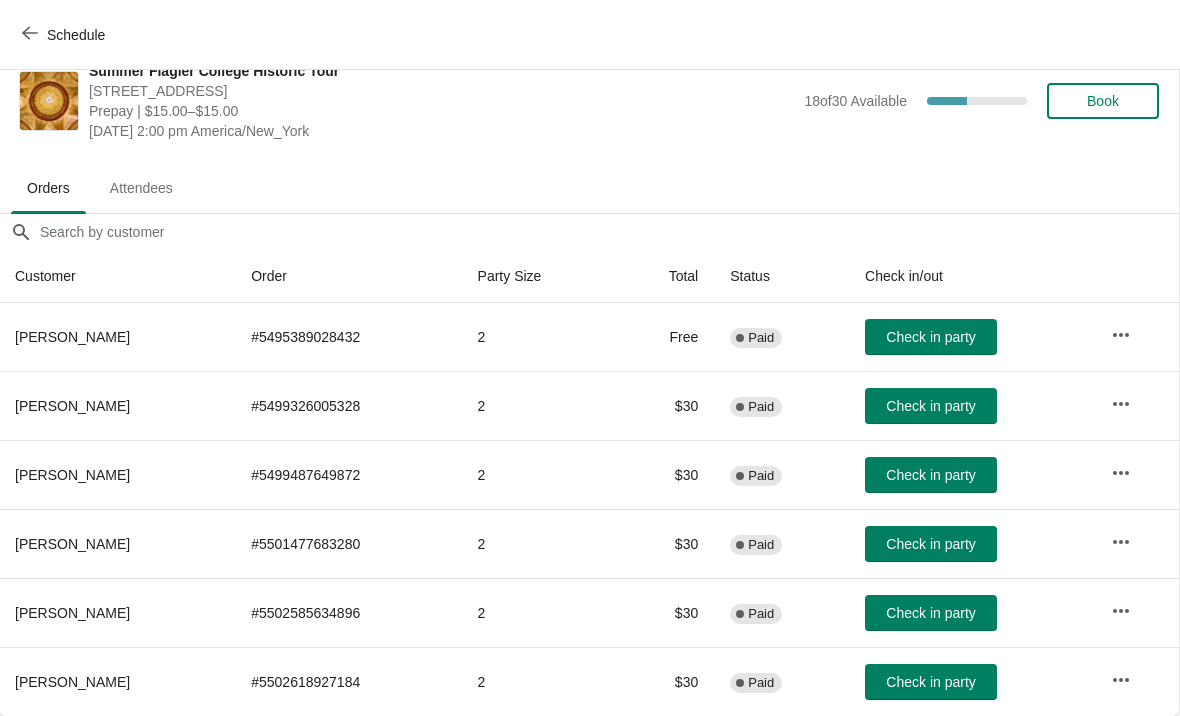 click on "Schedule" at bounding box center (65, 35) 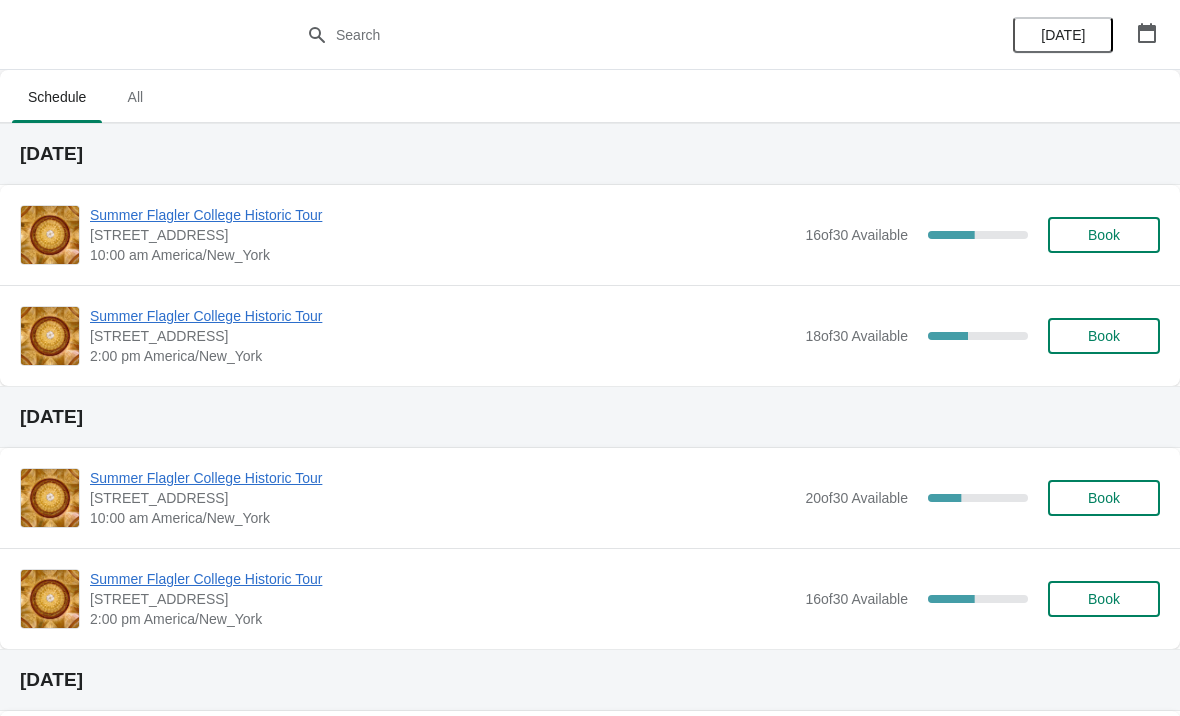 click on "Summer Flagler College Historic Tour" at bounding box center [442, 215] 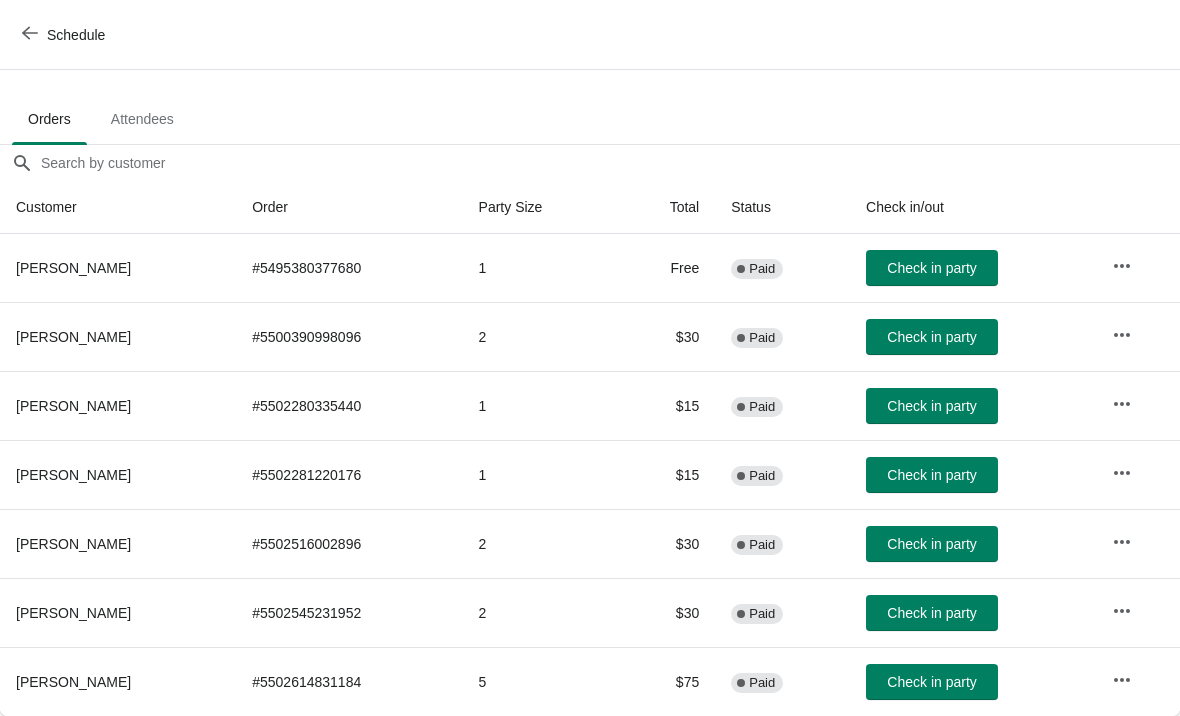 scroll, scrollTop: 98, scrollLeft: 0, axis: vertical 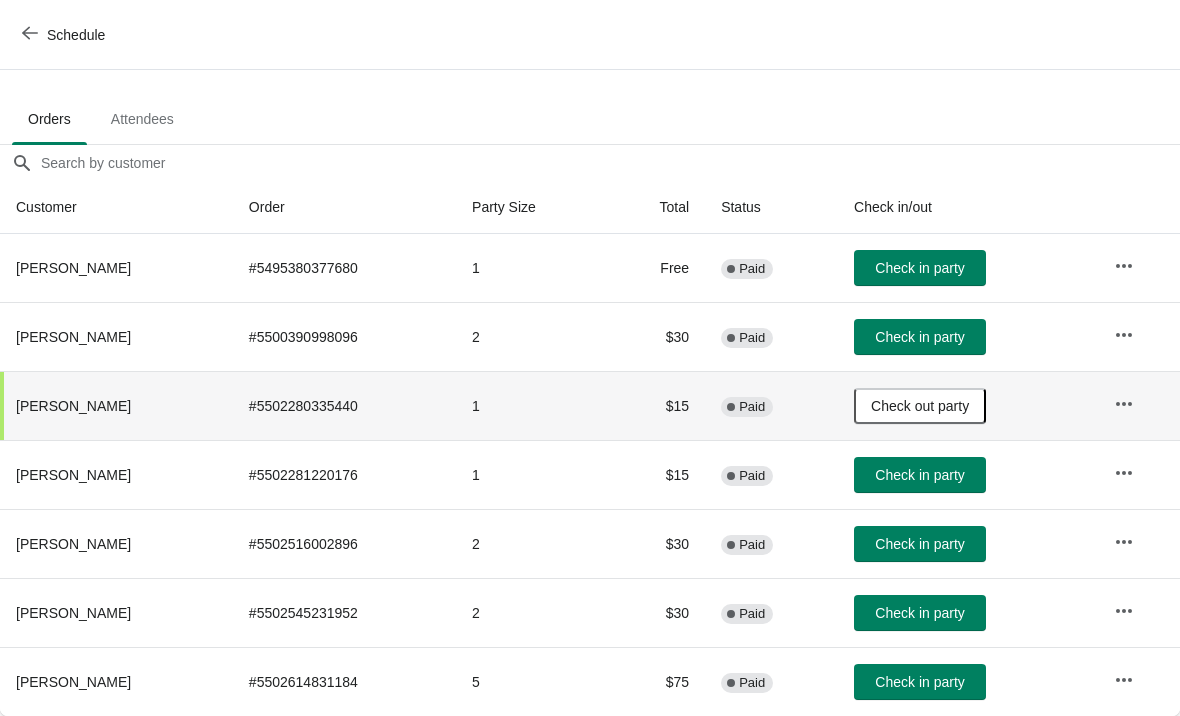 click on "Check in party" at bounding box center (919, 475) 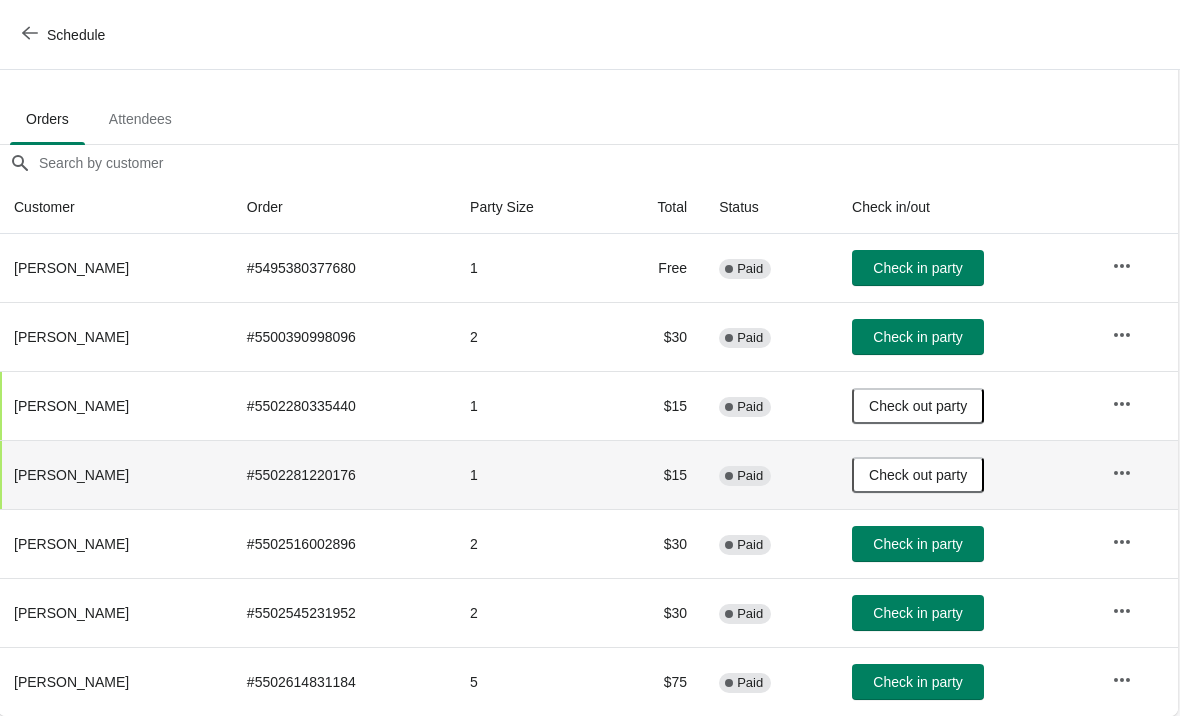 scroll, scrollTop: 98, scrollLeft: 1, axis: both 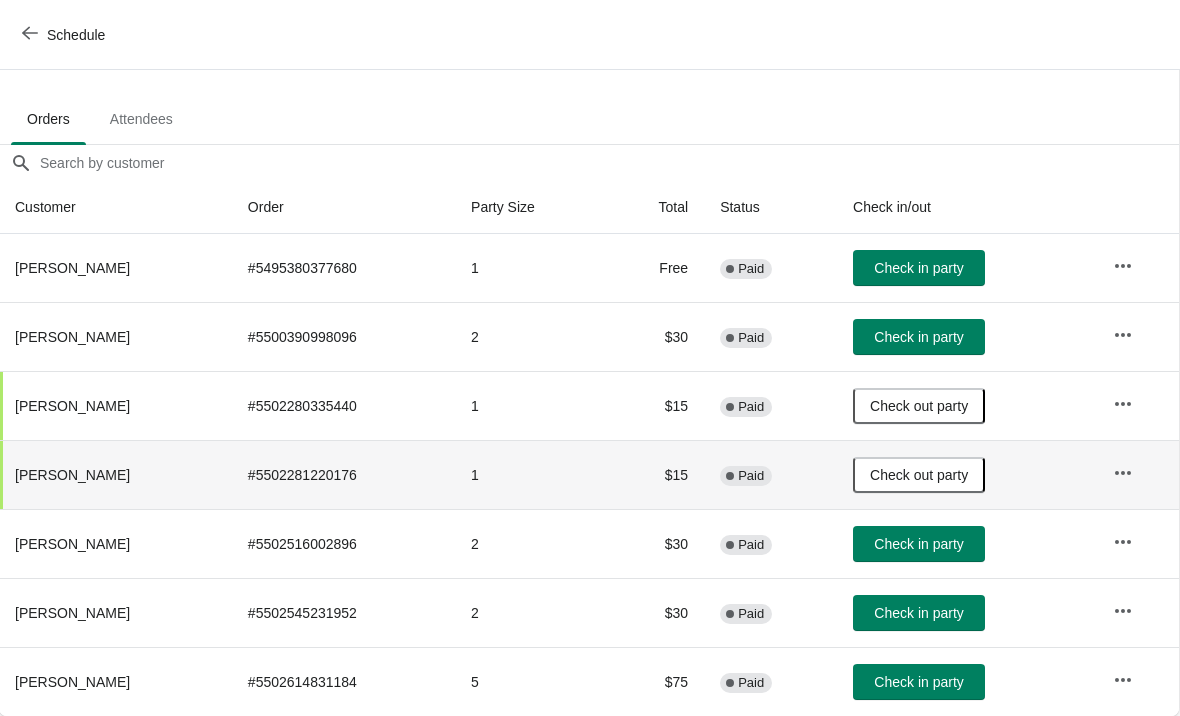 click on "Check in party" at bounding box center (918, 544) 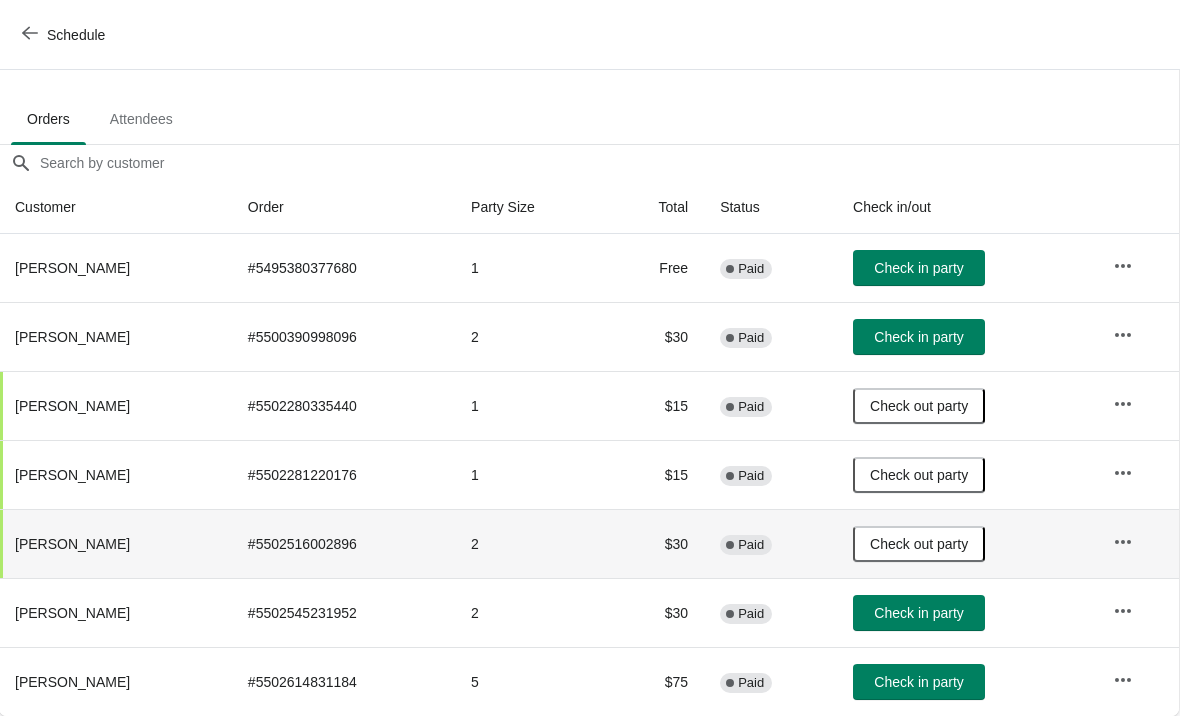 scroll, scrollTop: 98, scrollLeft: 1, axis: both 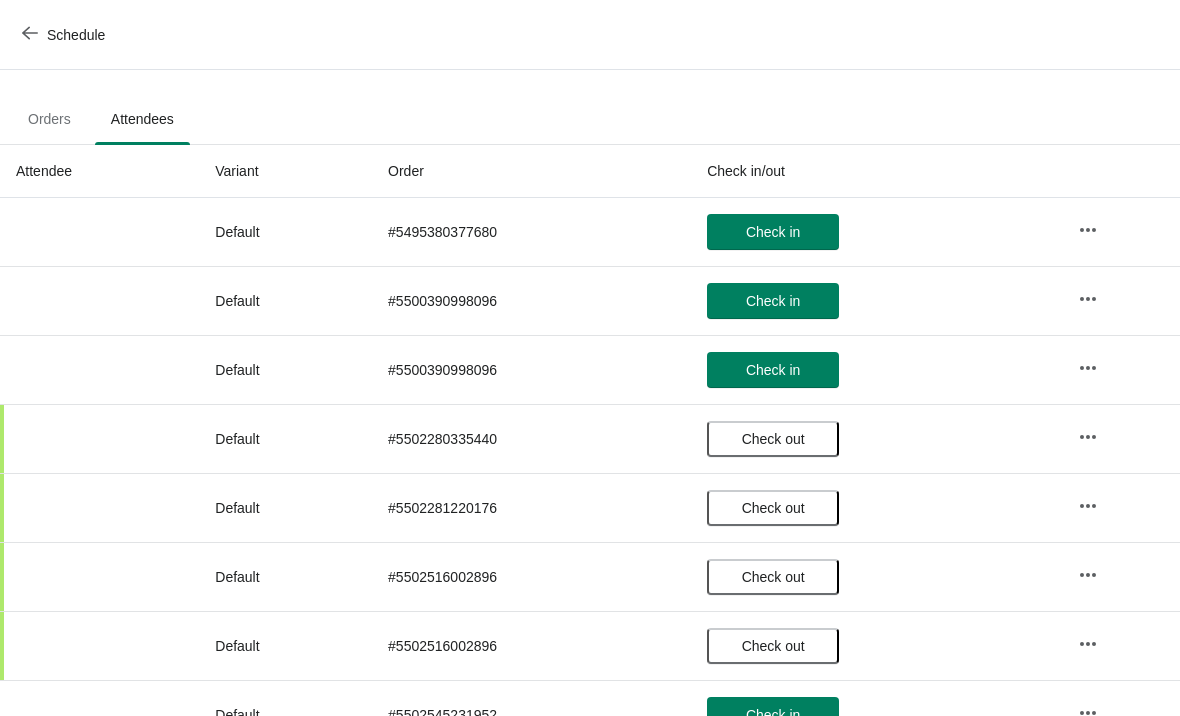 click on "Schedule" at bounding box center [65, 35] 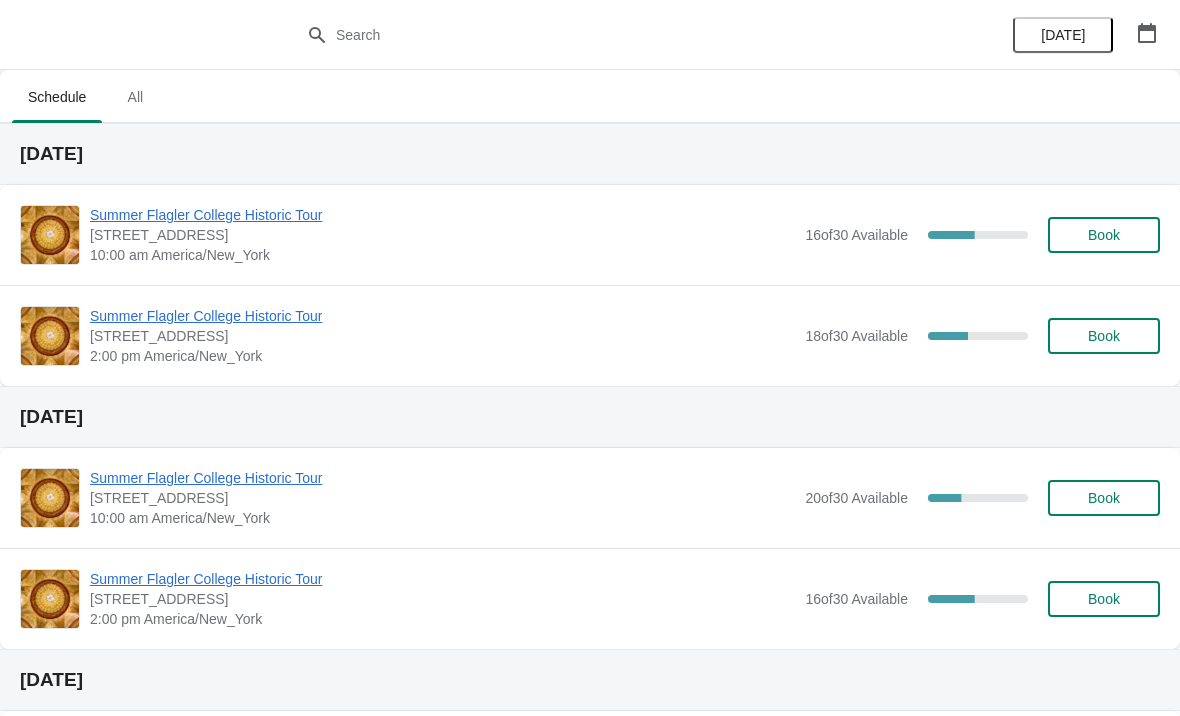 click on "Summer Flagler College Historic Tour" at bounding box center [442, 215] 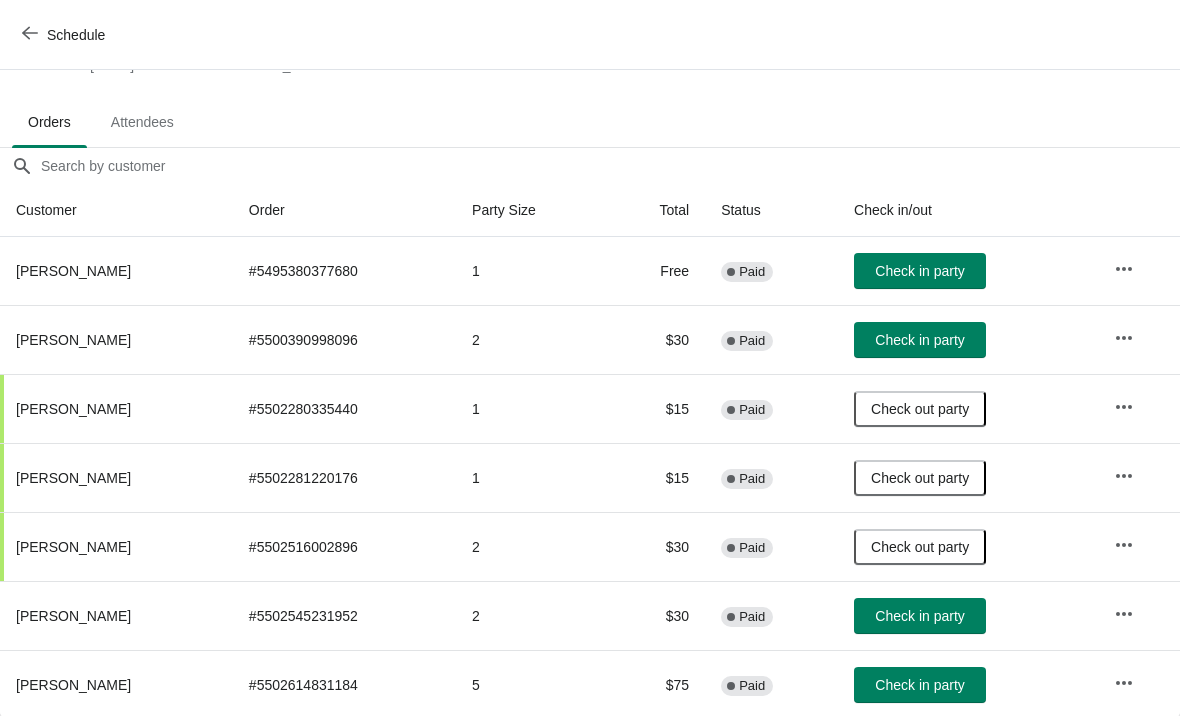scroll, scrollTop: 95, scrollLeft: 0, axis: vertical 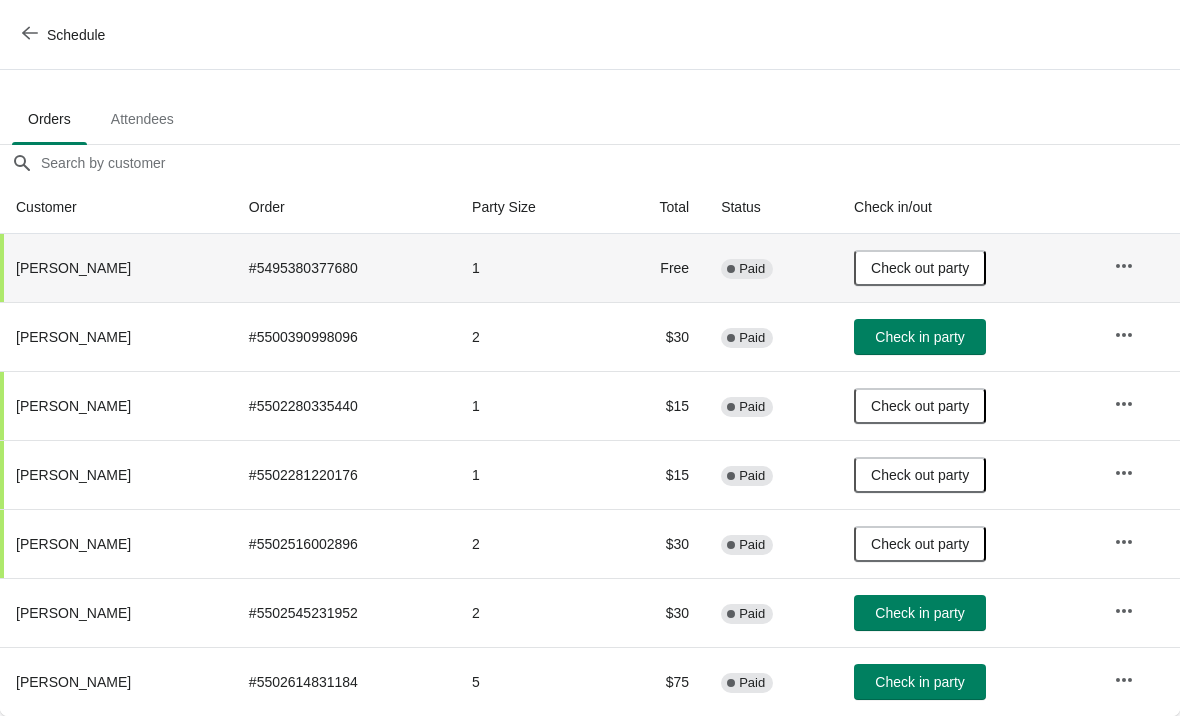 click on "Check in party" at bounding box center [919, 682] 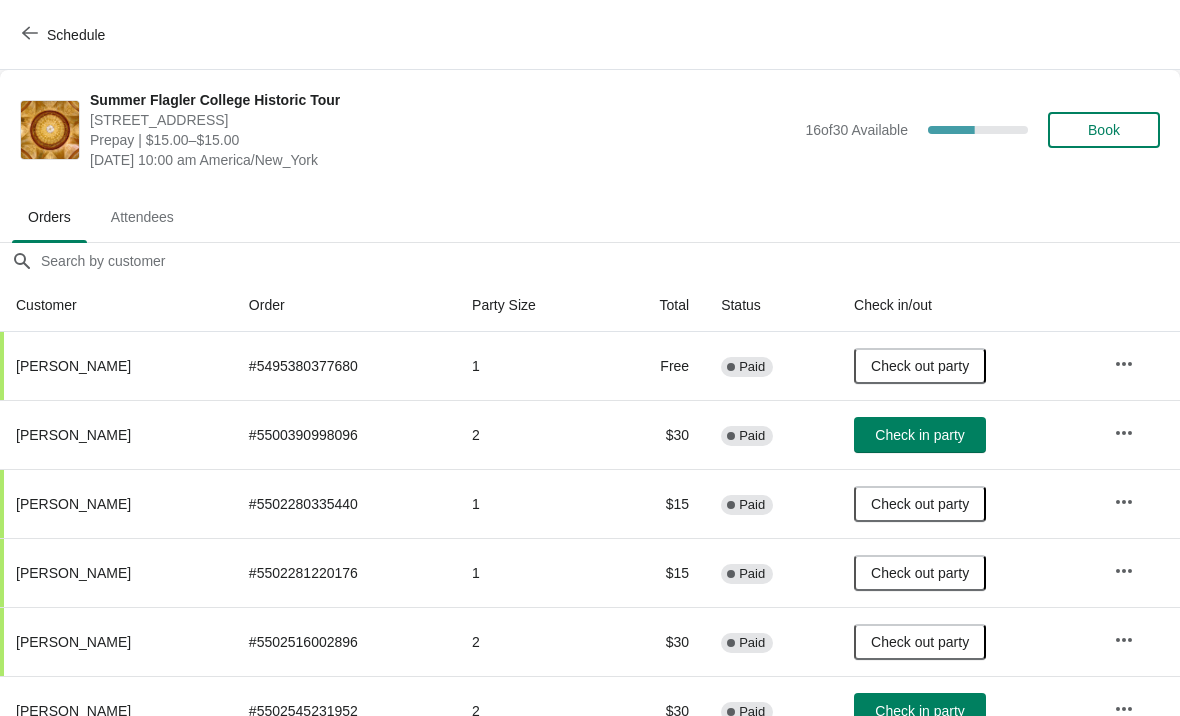 scroll, scrollTop: 0, scrollLeft: 0, axis: both 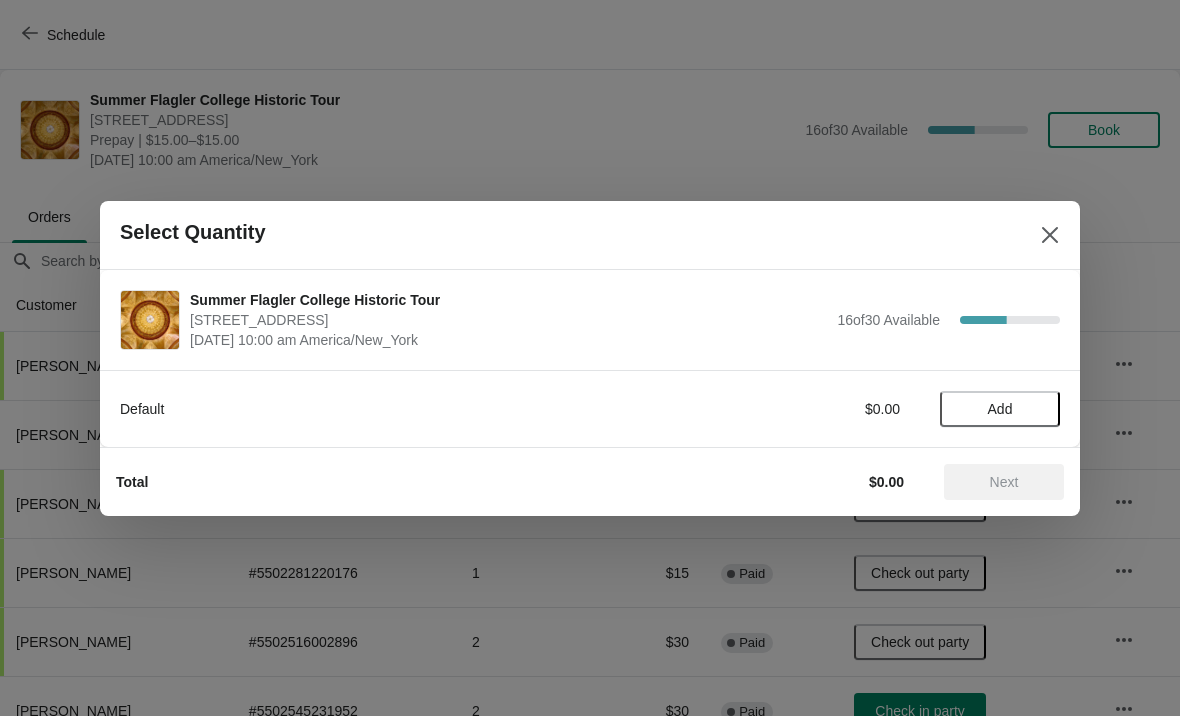 click on "Add" at bounding box center [1000, 409] 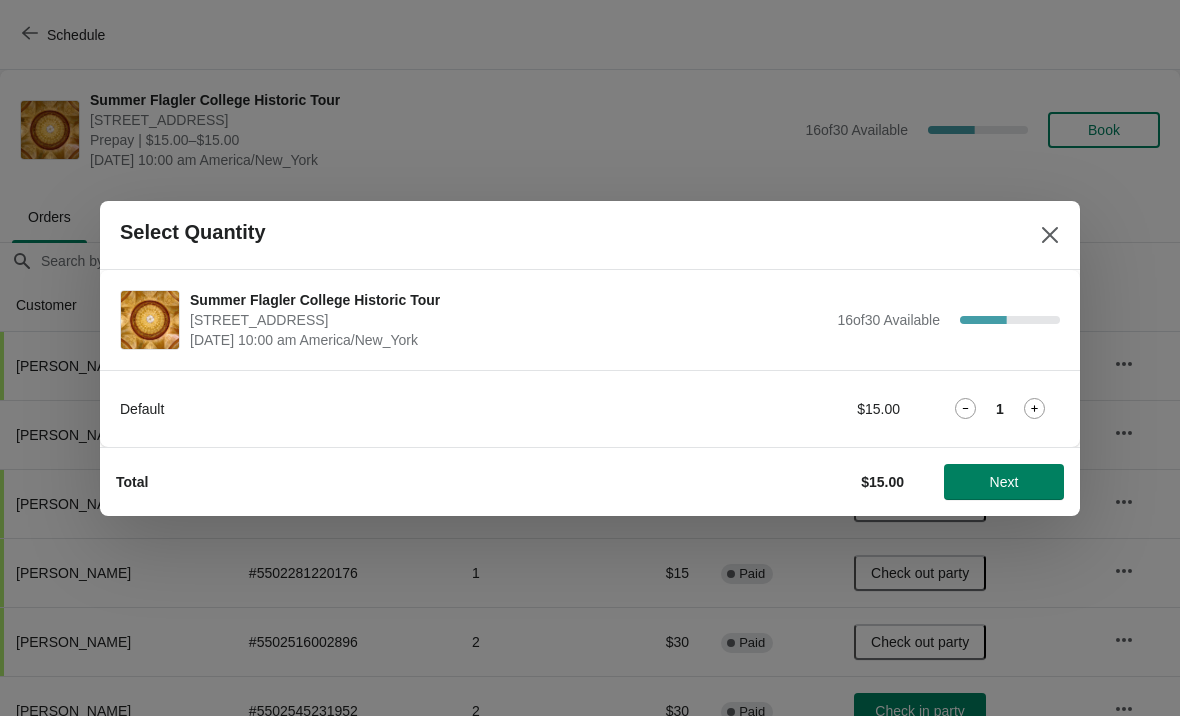 click on "Default $15.00 1" at bounding box center (590, 409) 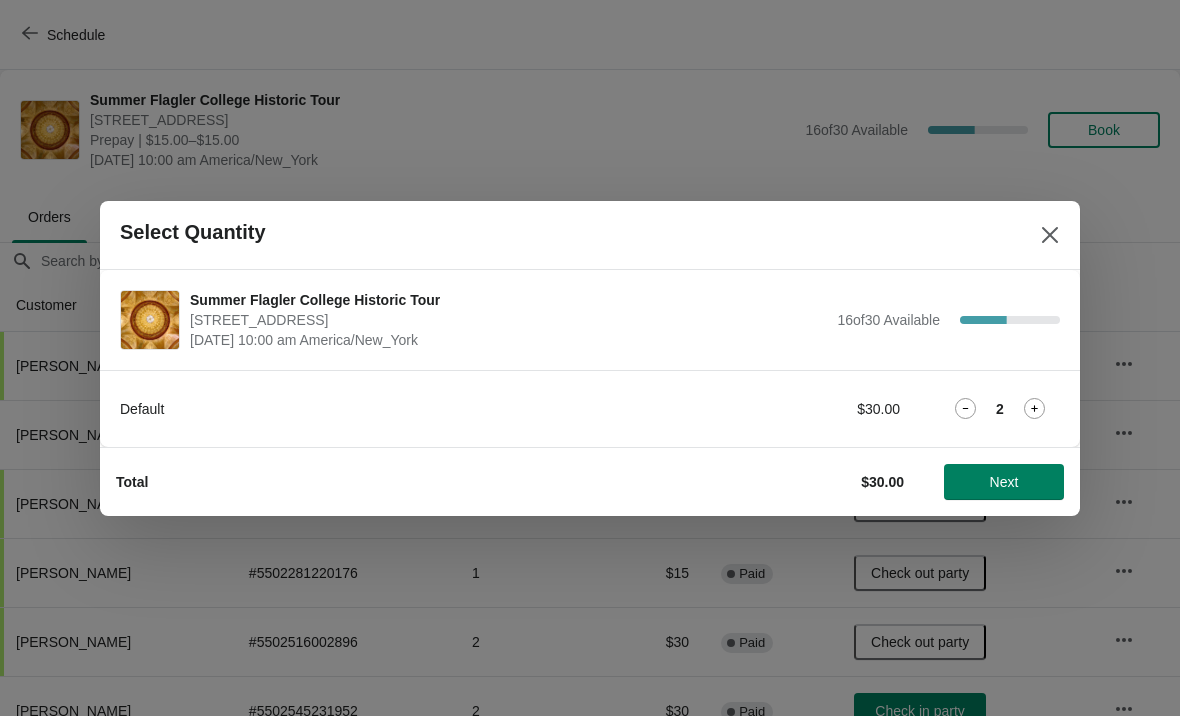 click on "Next" at bounding box center [1004, 482] 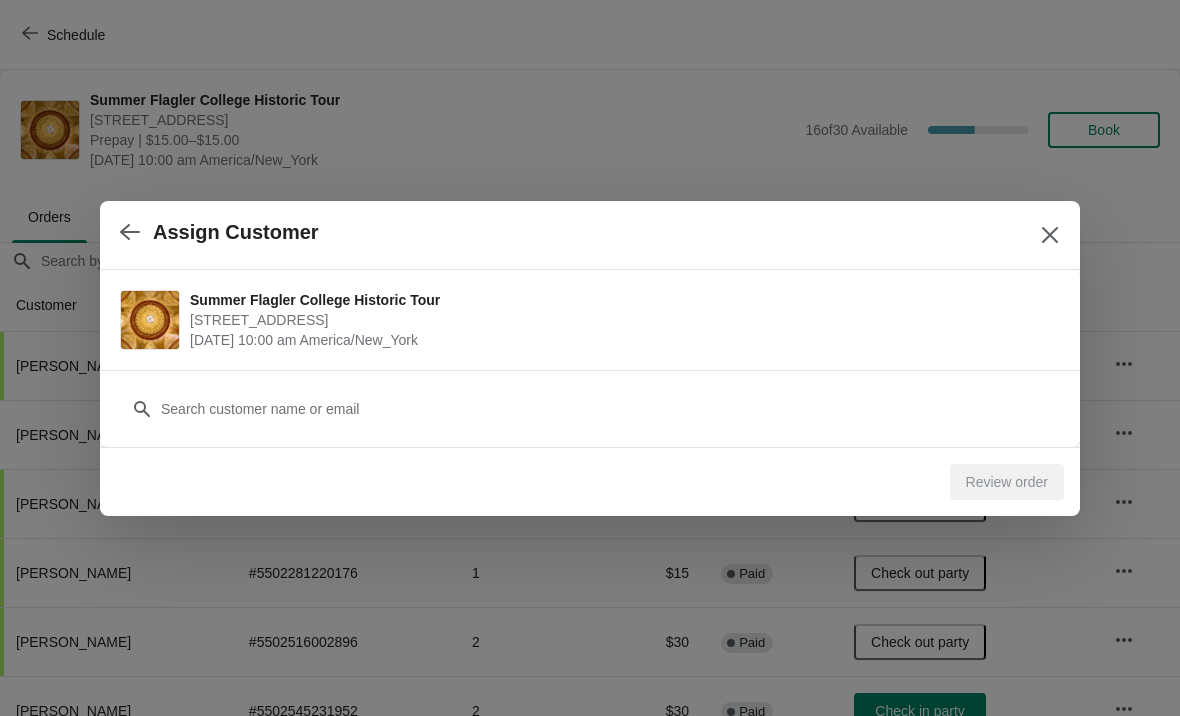 click on "Review order" at bounding box center [586, 478] 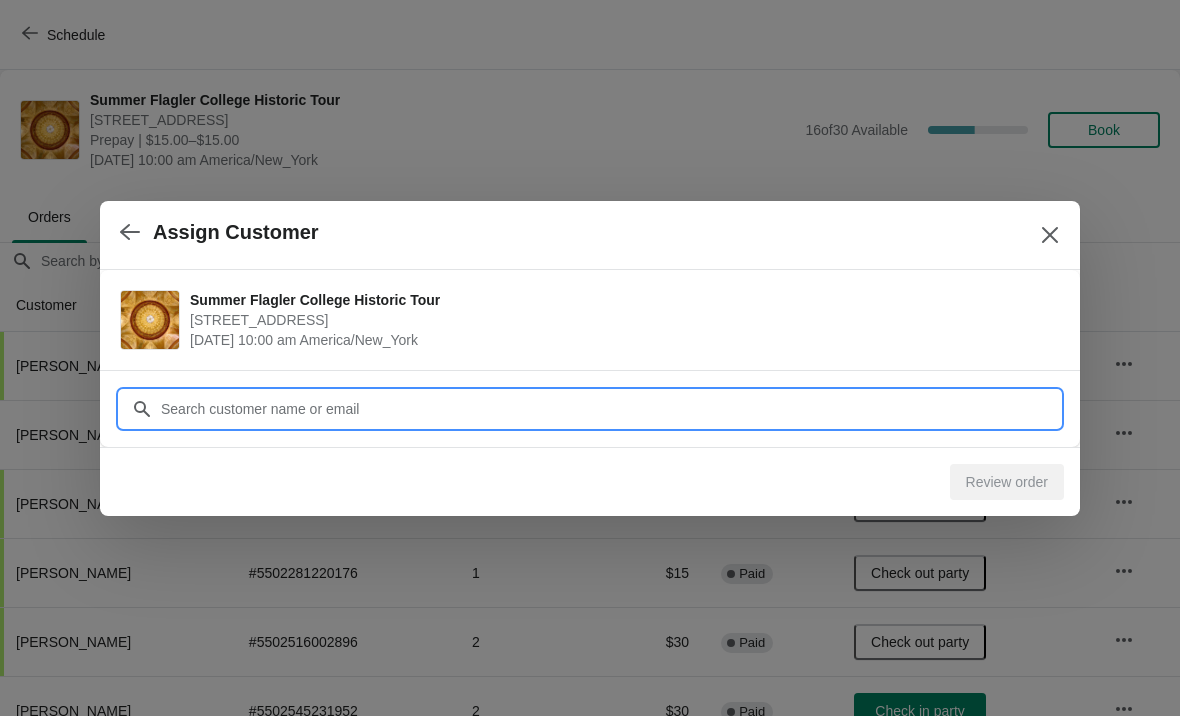 click on "Assign Customer Summer Flagler College Historic Tour 74 King Street, St. Augustine, FL, USA July 18 | 10:00 am America/New_York Customer Review order" at bounding box center [590, 814] 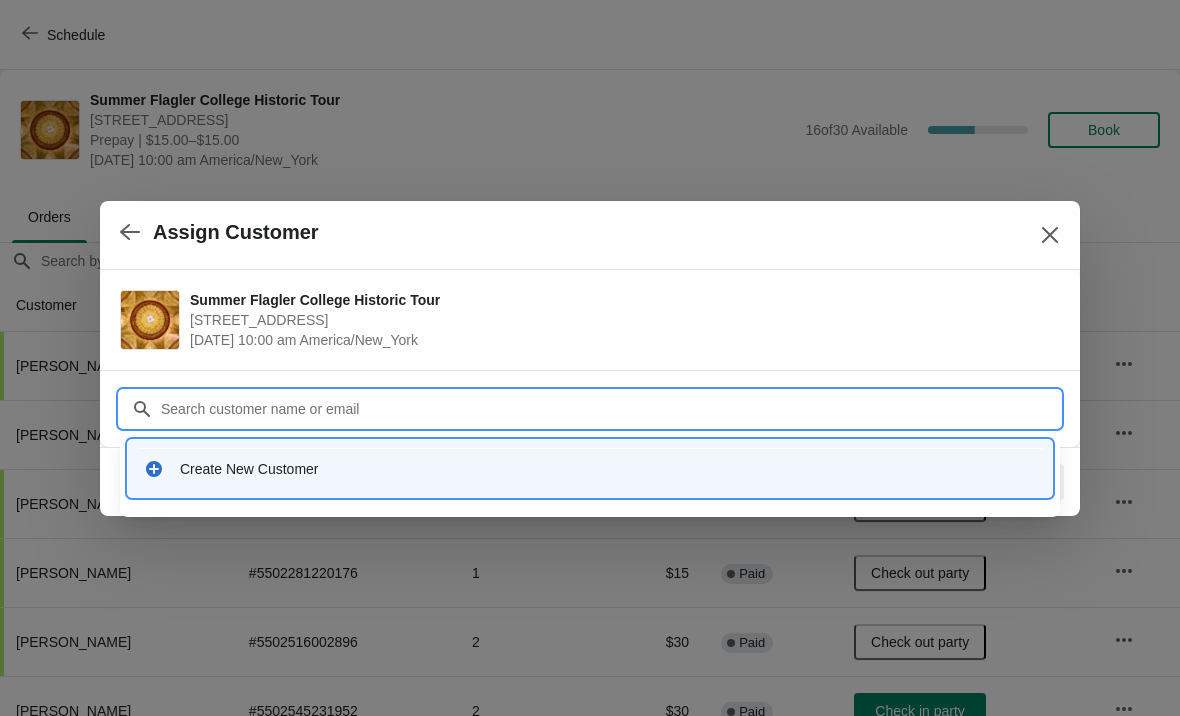 click on "Create New Customer" at bounding box center [590, 468] 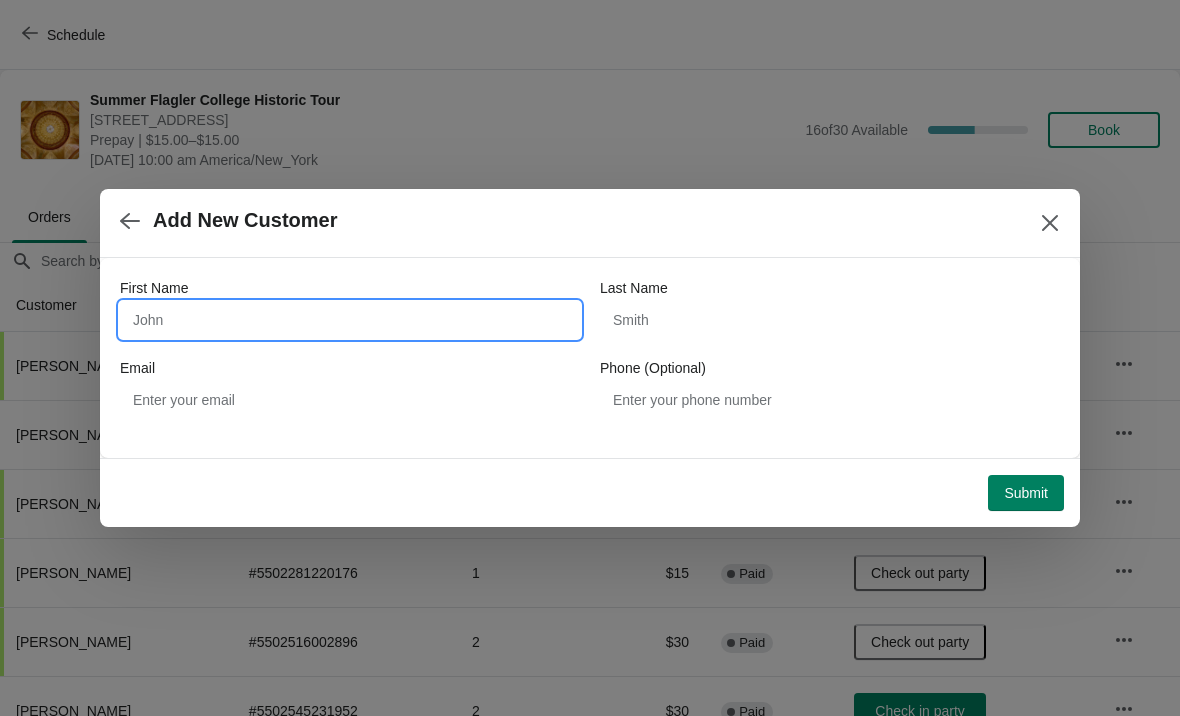 click on "First Name" at bounding box center (350, 320) 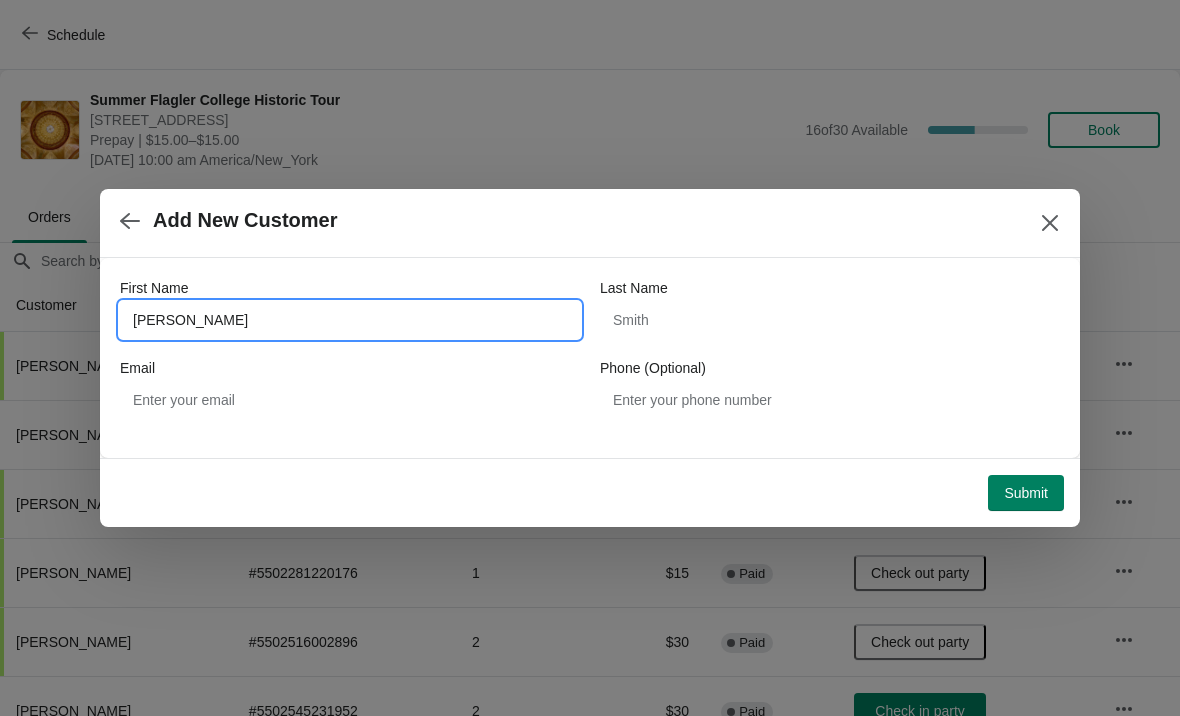 type on "Bob" 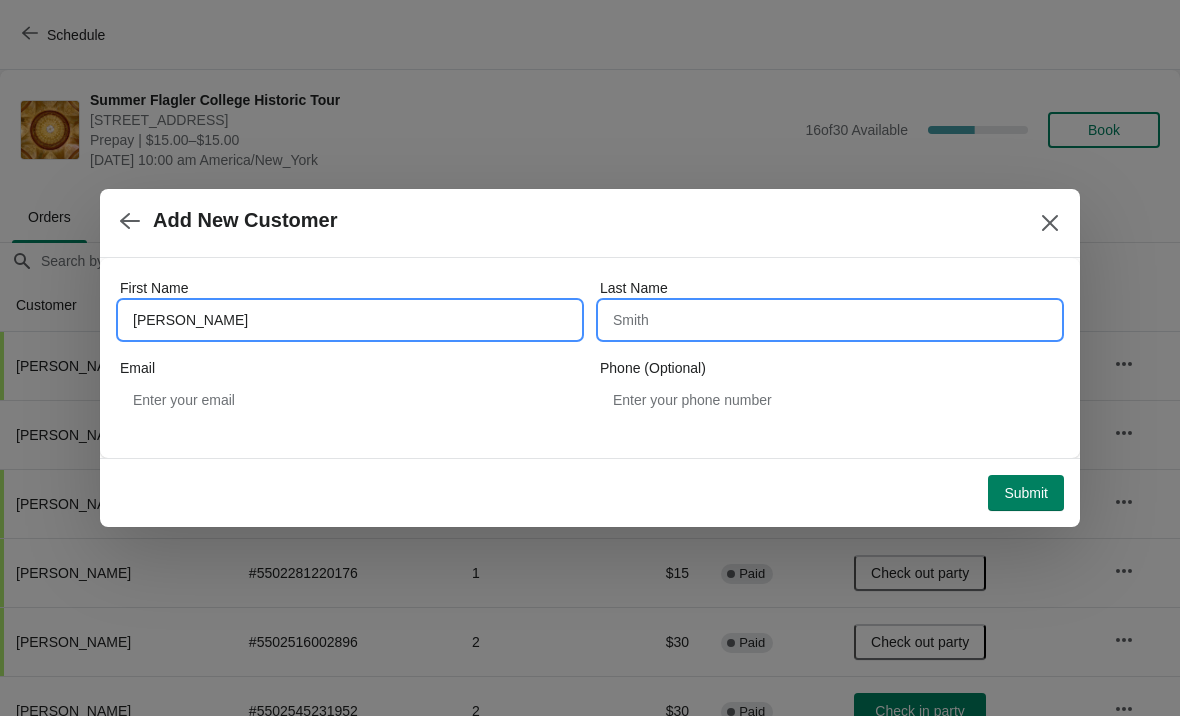 click on "Last Name" at bounding box center (830, 320) 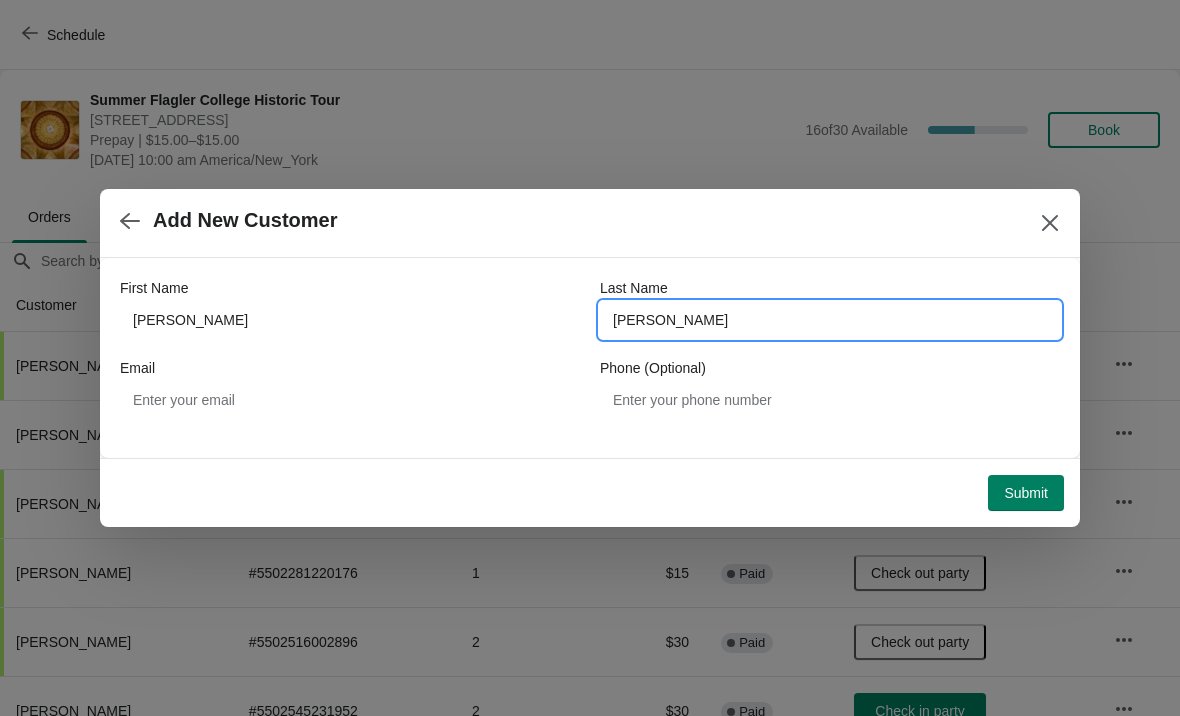 type on "Hurley" 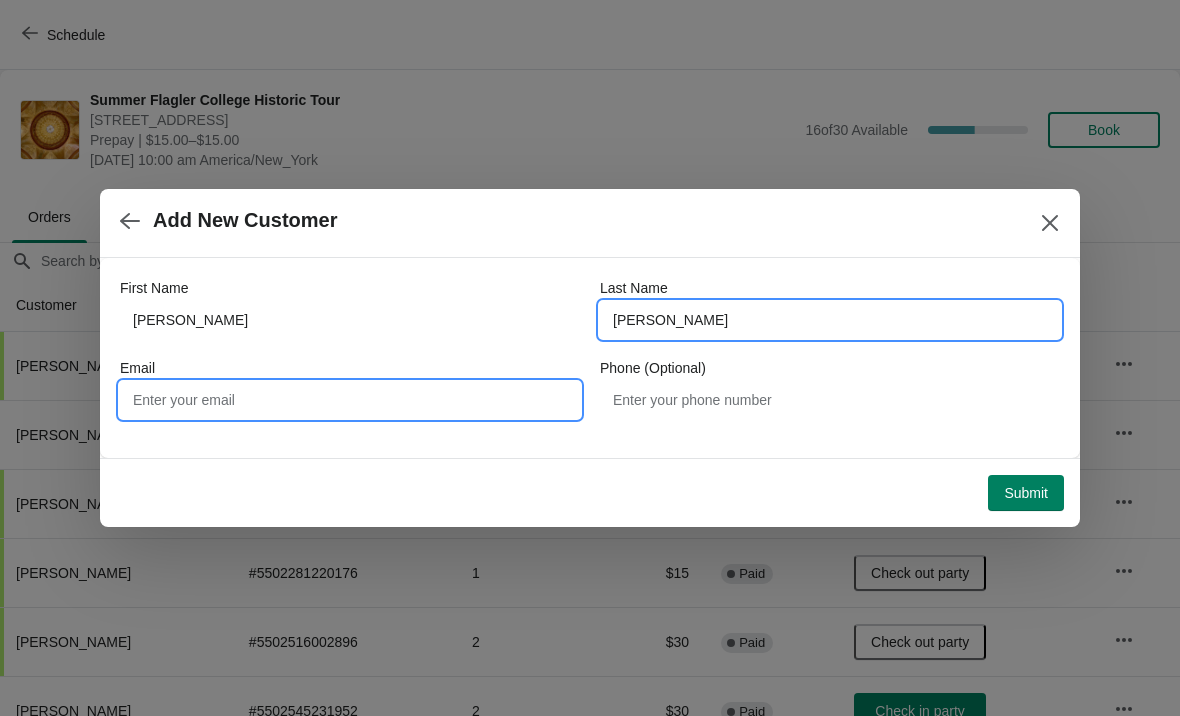 click on "Email" at bounding box center [350, 400] 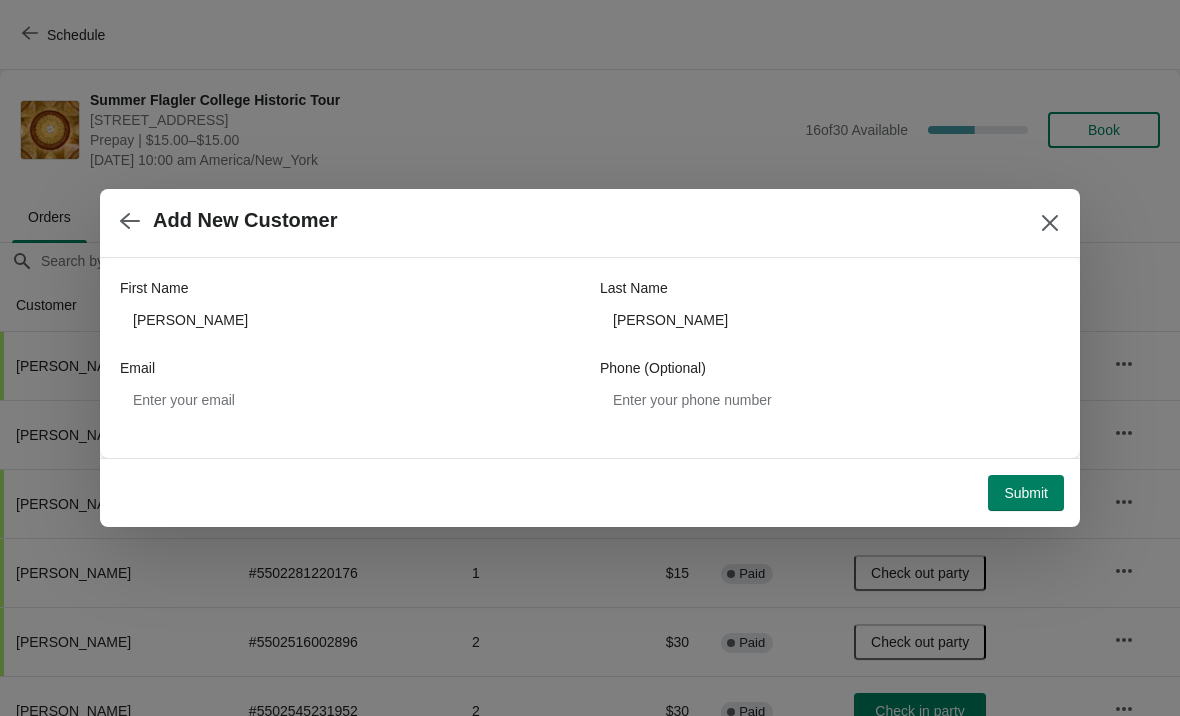 click on "Submit" at bounding box center (1026, 493) 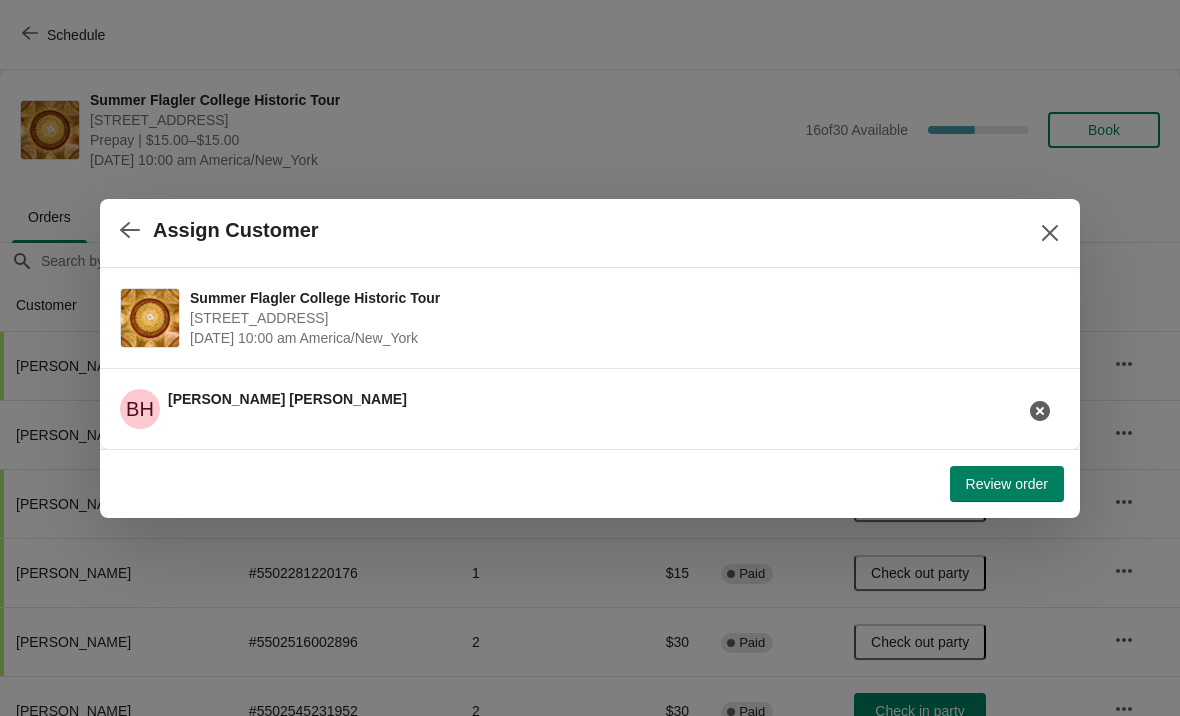 click on "Review order" at bounding box center (1007, 484) 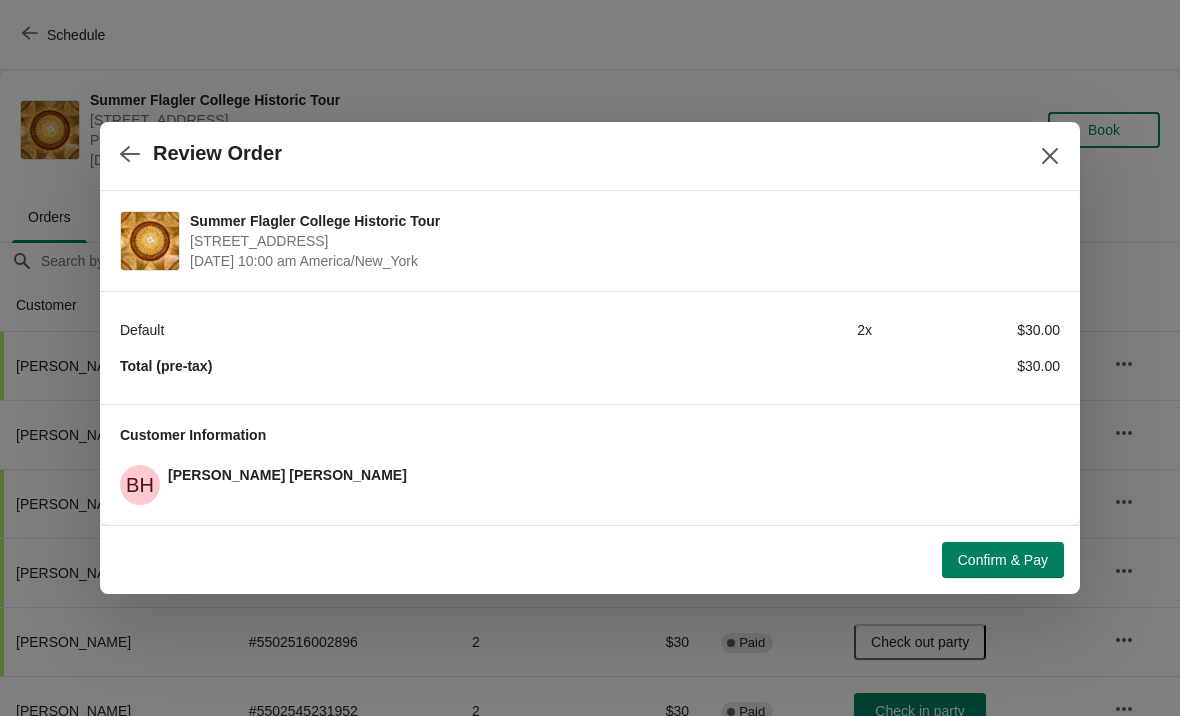 click on "Confirm & Pay" at bounding box center (1003, 560) 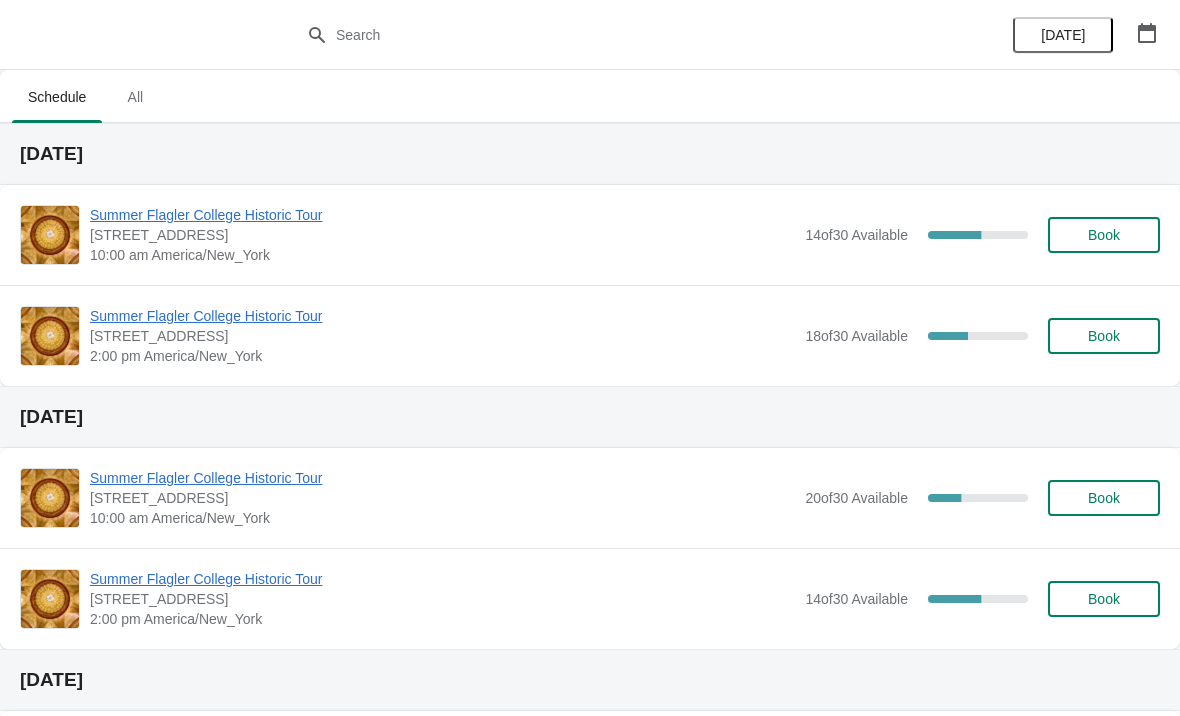scroll, scrollTop: 0, scrollLeft: 0, axis: both 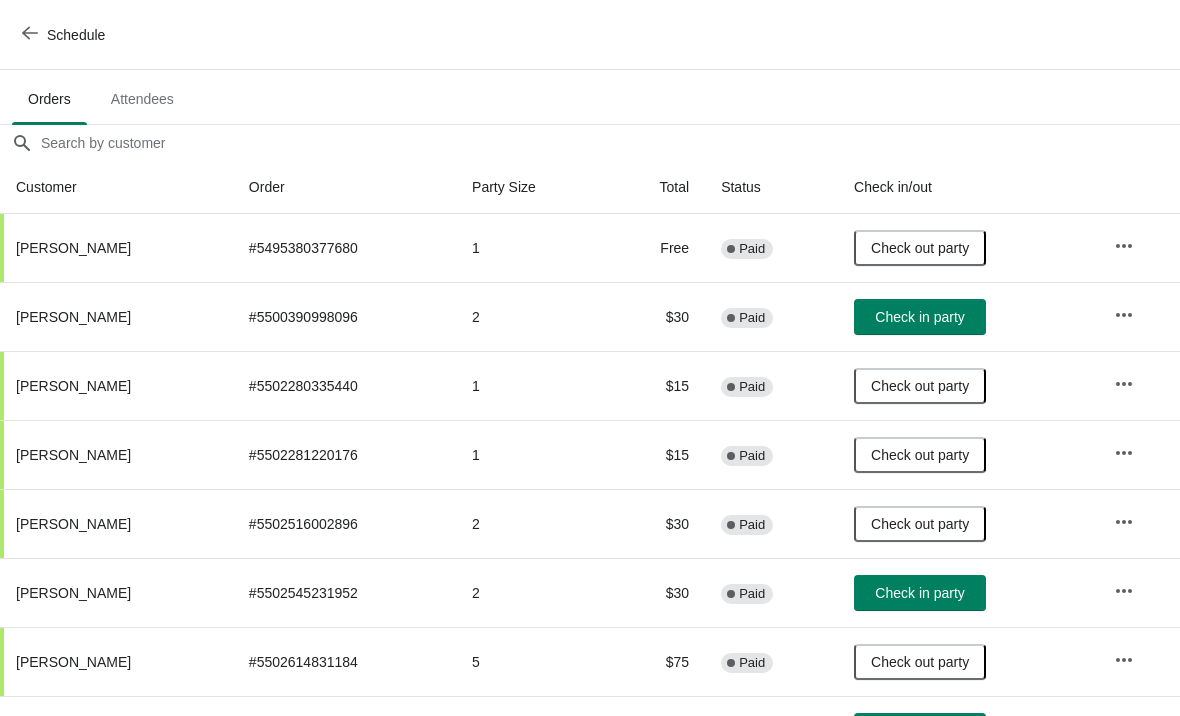 click on "Check in party" at bounding box center (919, 317) 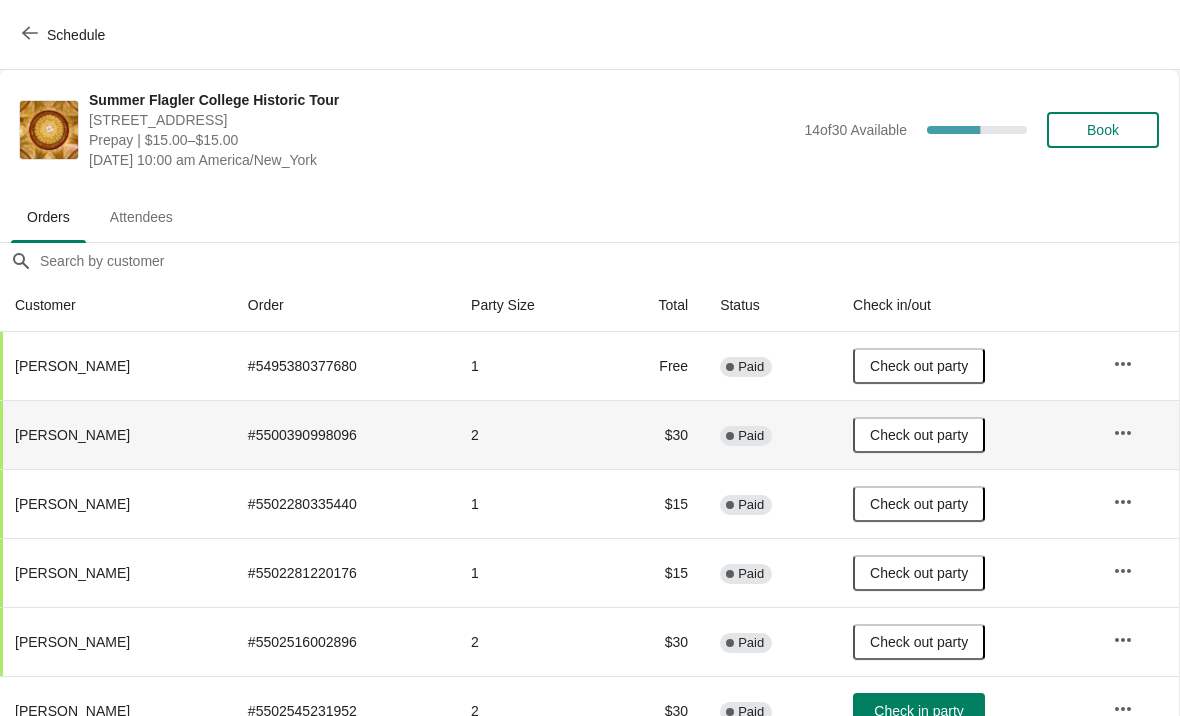 scroll, scrollTop: 0, scrollLeft: 1, axis: horizontal 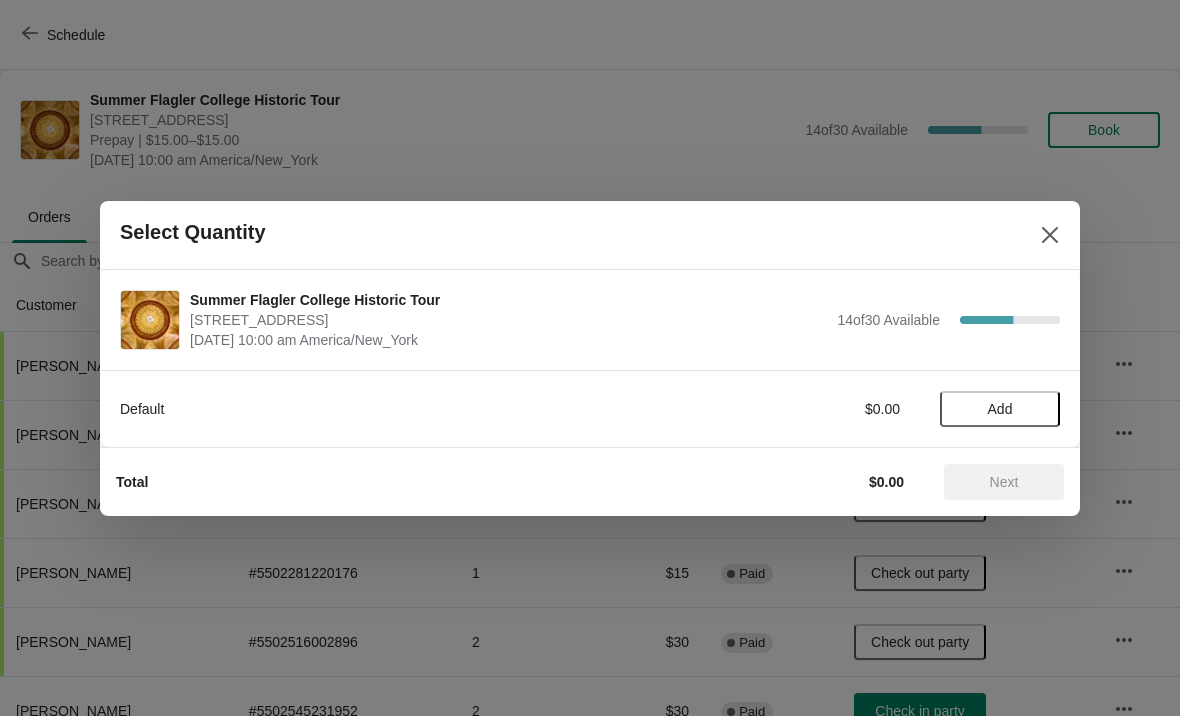 click on "Add" at bounding box center [1000, 409] 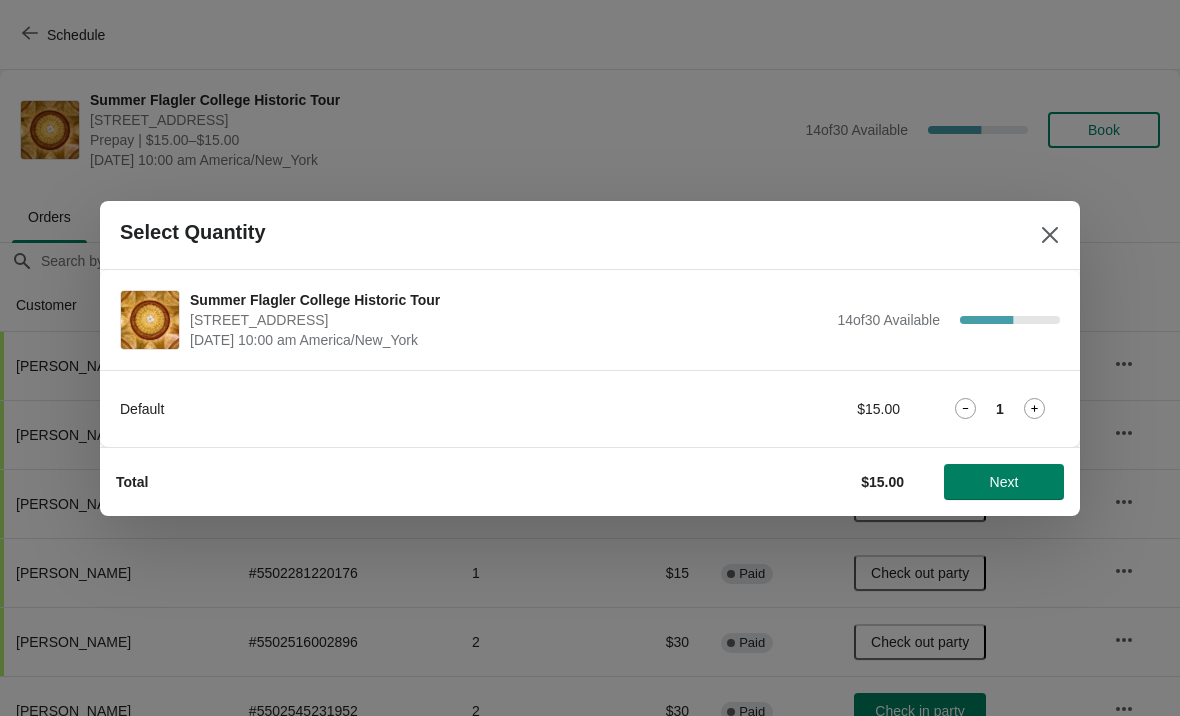 click on "Next" at bounding box center (1004, 482) 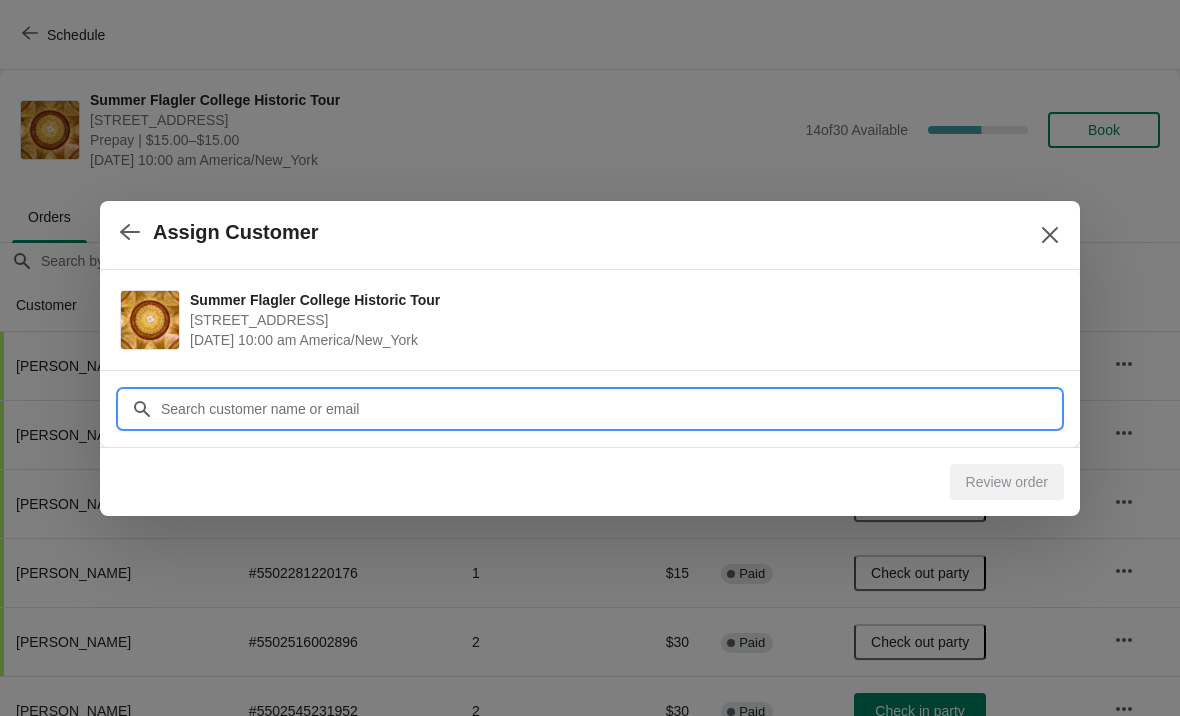 click on "Customer" at bounding box center [610, 409] 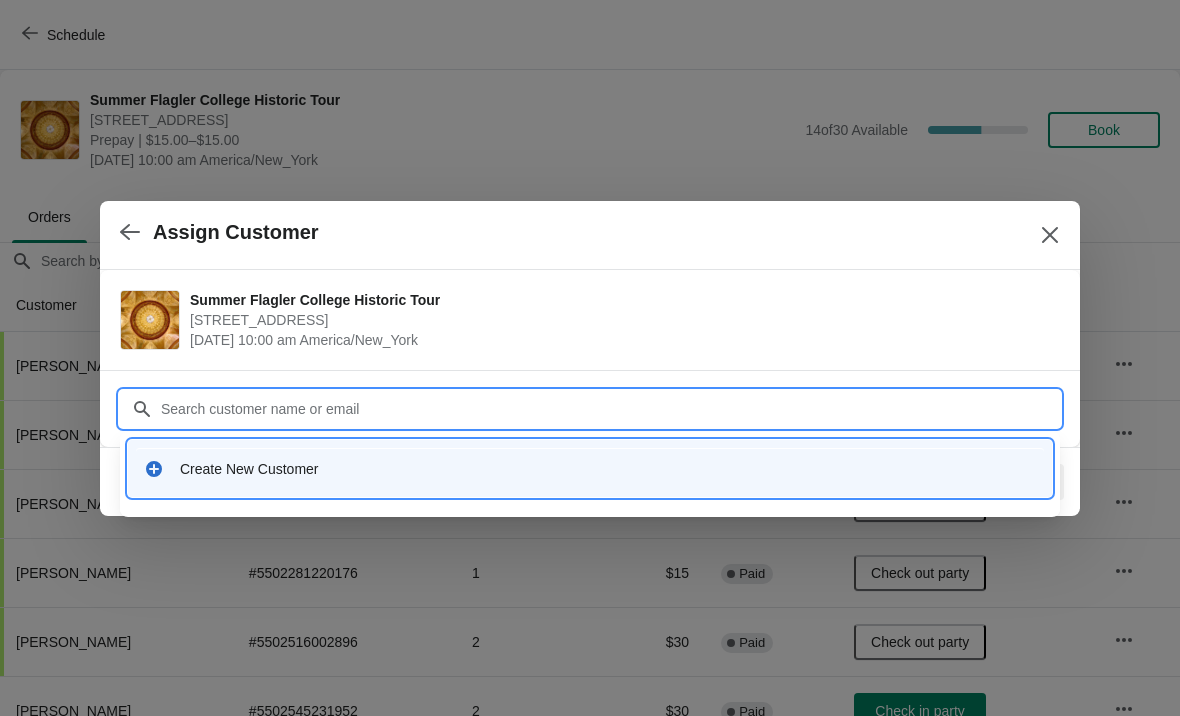 click on "Create New Customer" at bounding box center [608, 469] 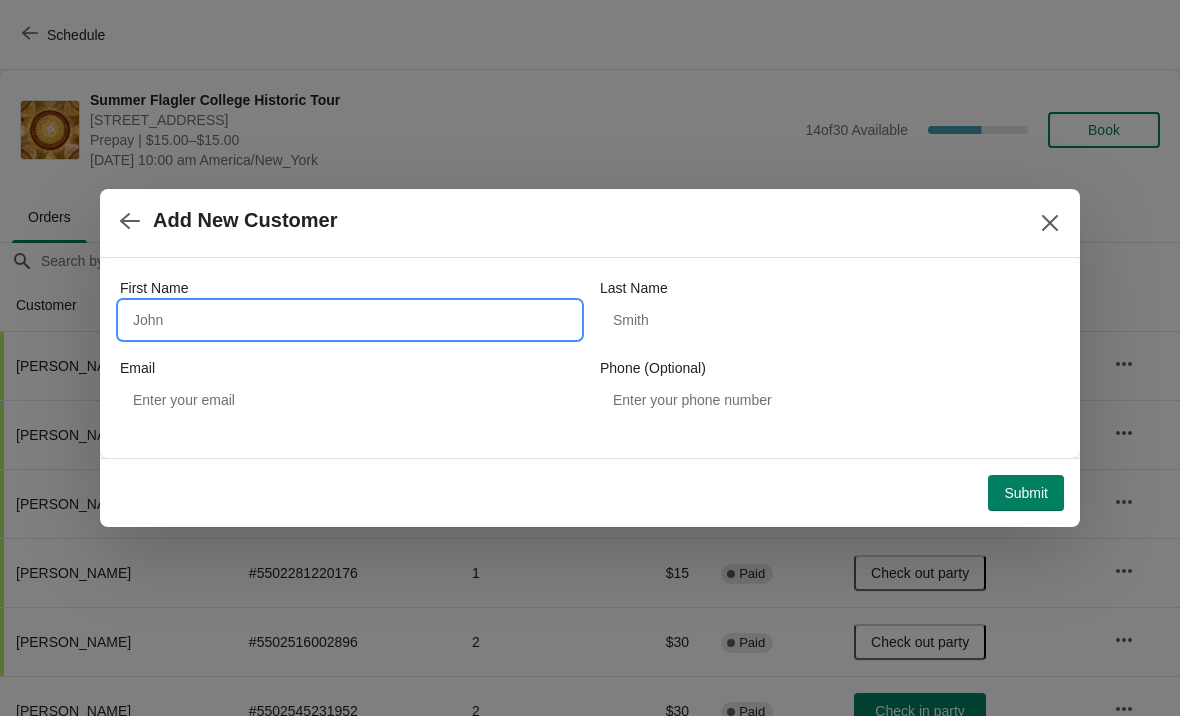 click on "First Name" at bounding box center [350, 320] 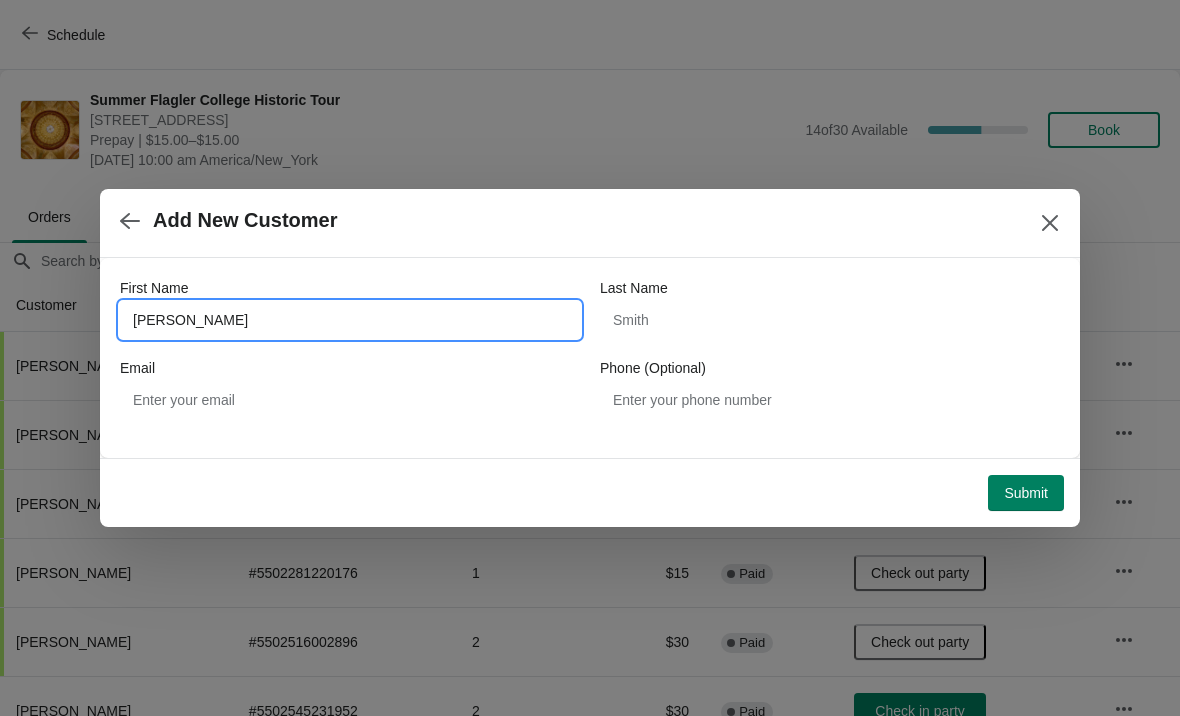 type on "Mallory" 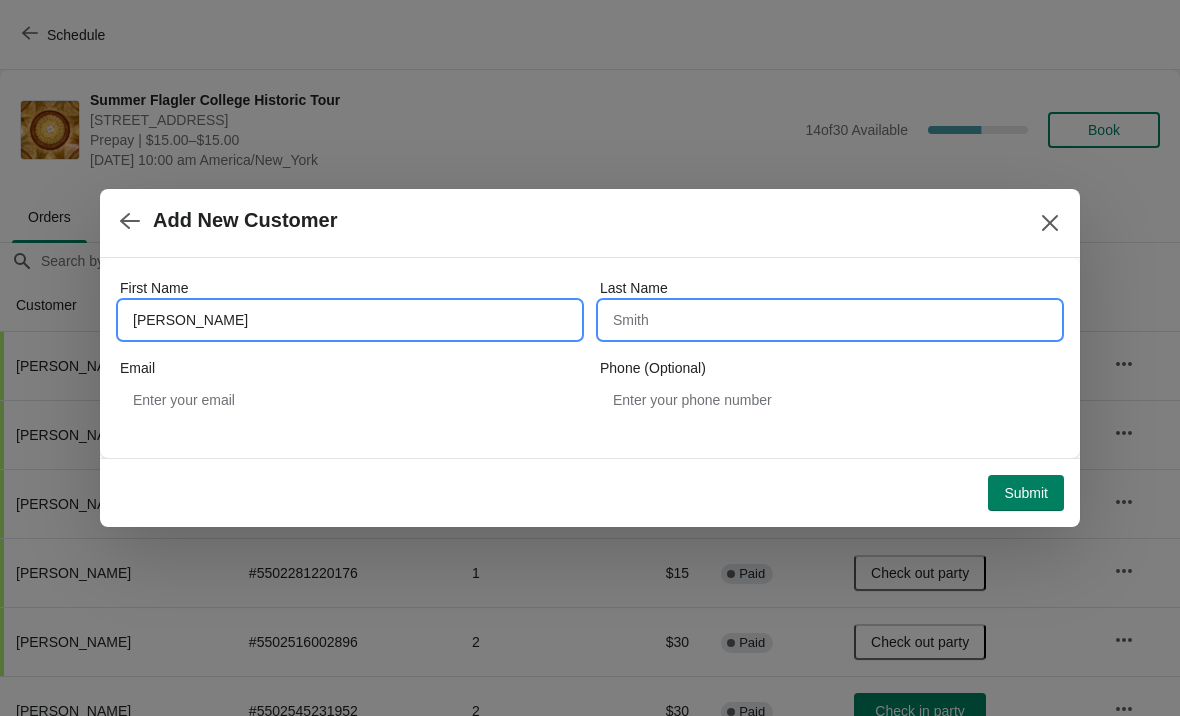 click on "Last Name" at bounding box center [830, 320] 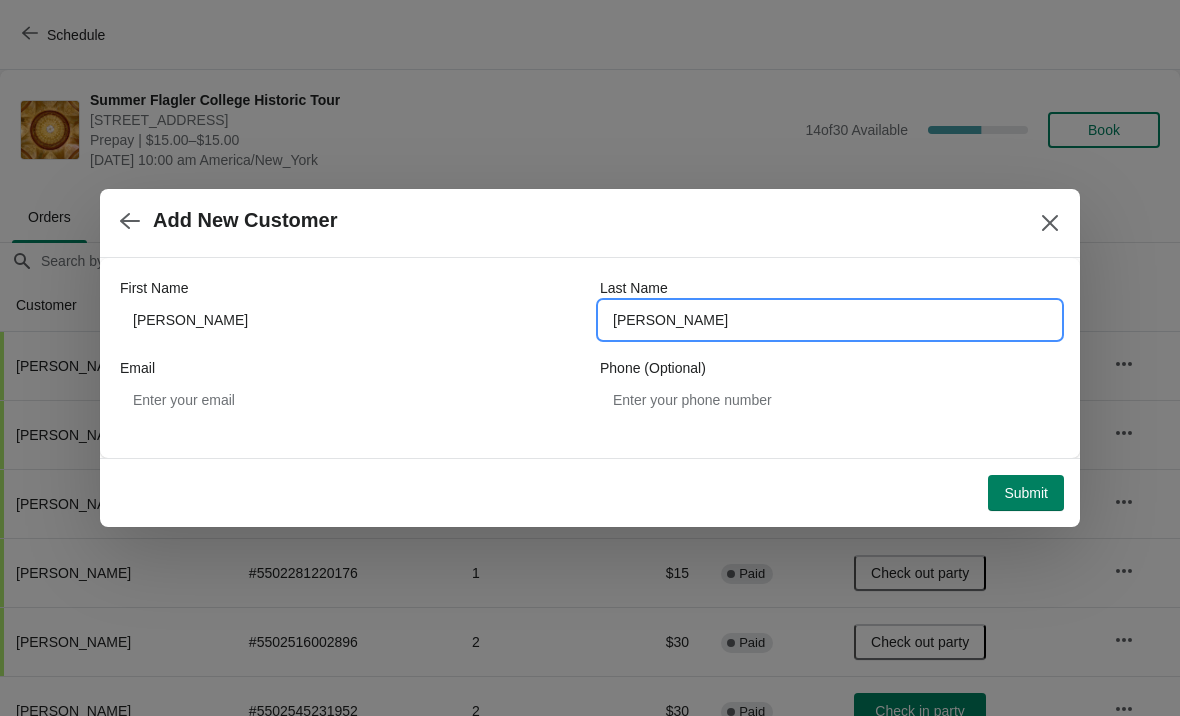 type on "Hopkins" 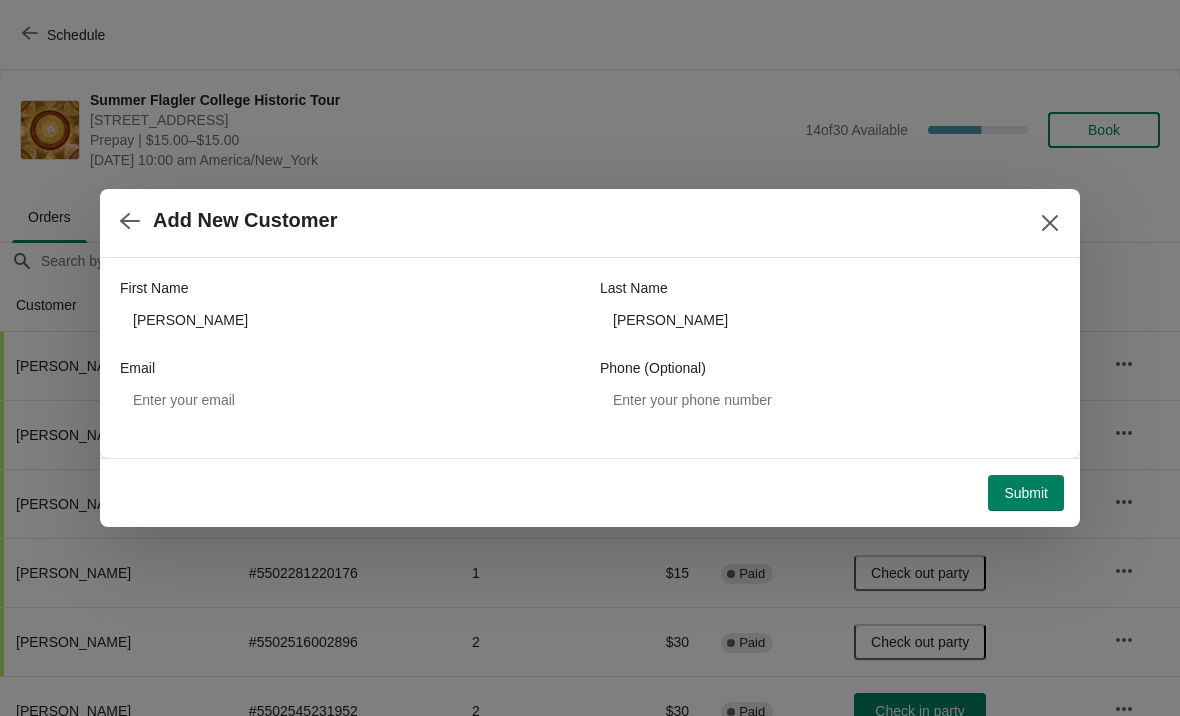 click on "Submit" at bounding box center [1026, 493] 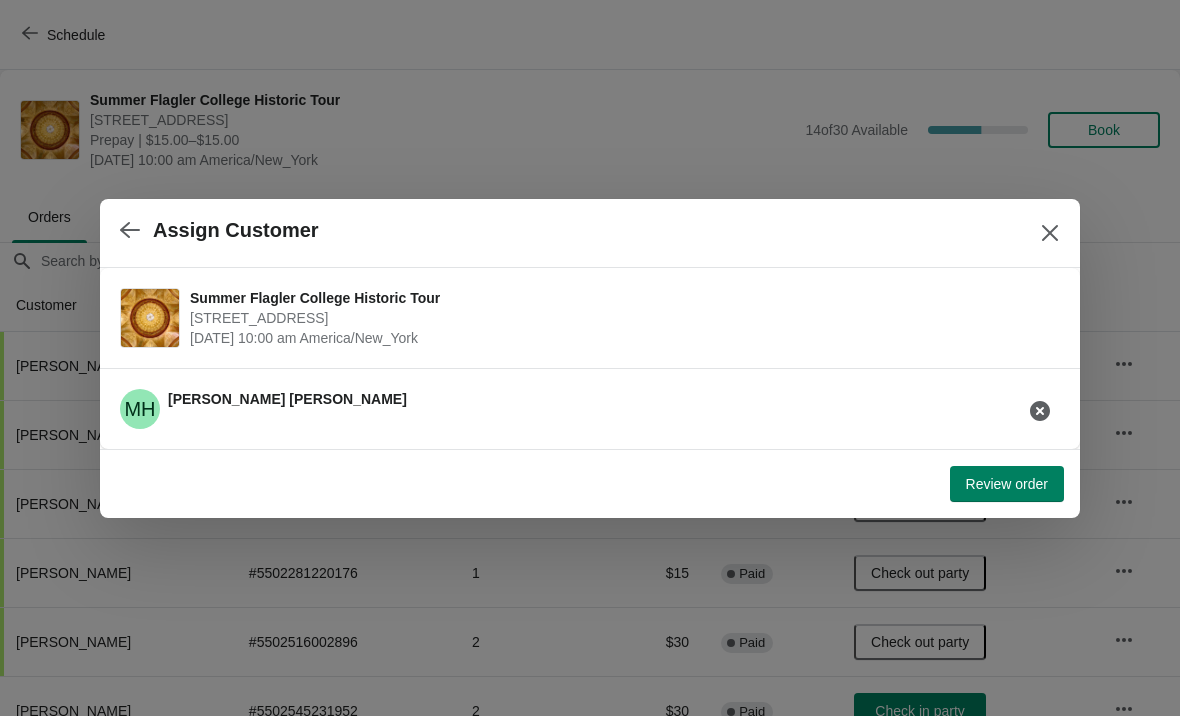 click on "Review order" at bounding box center (586, 480) 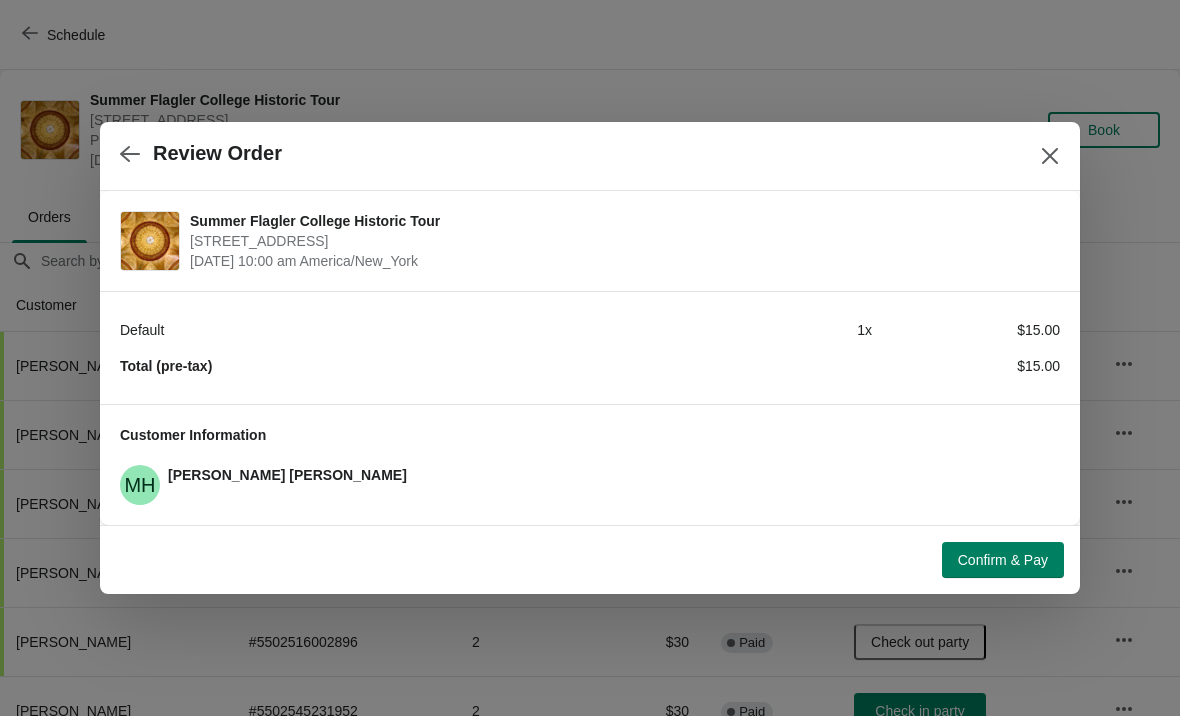 click on "Confirm & Pay" at bounding box center [1003, 560] 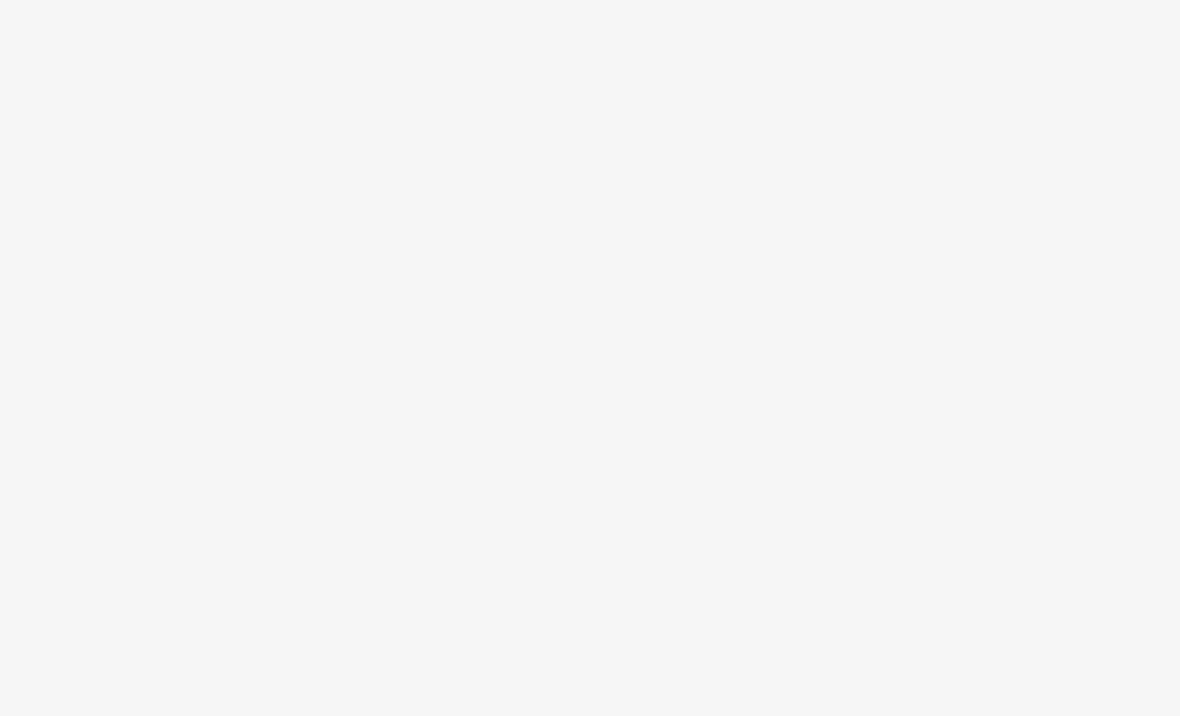 scroll, scrollTop: 0, scrollLeft: 0, axis: both 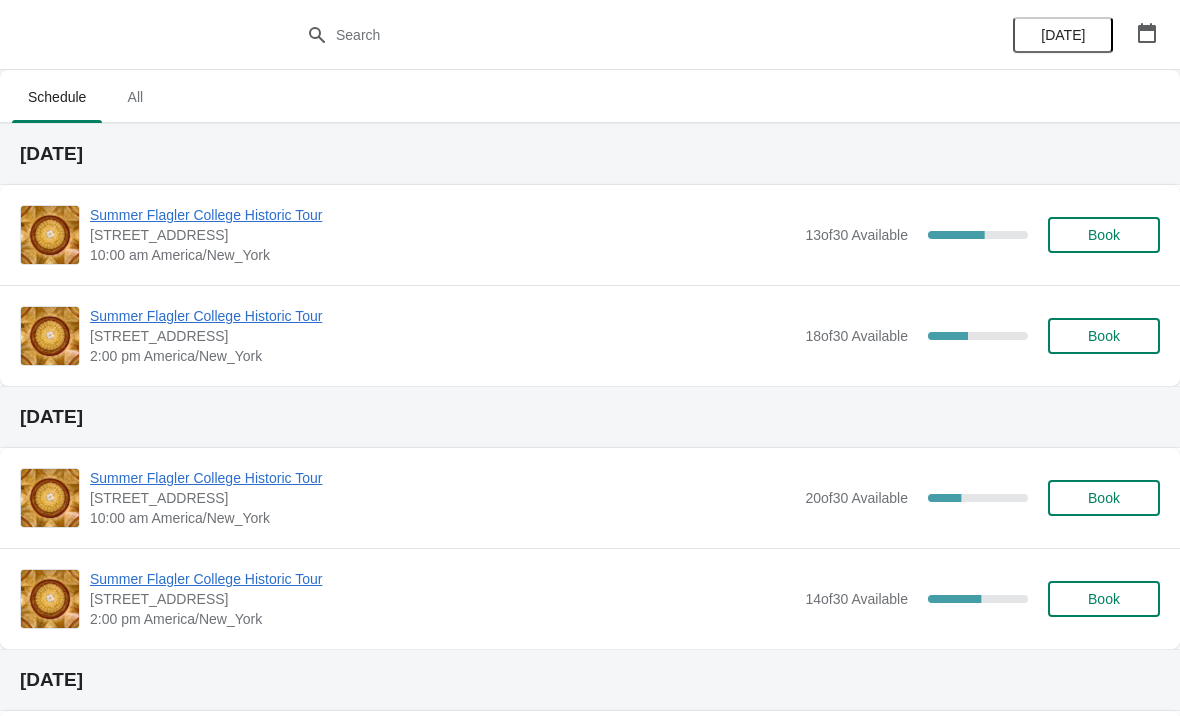 click on "Book" at bounding box center [1104, 235] 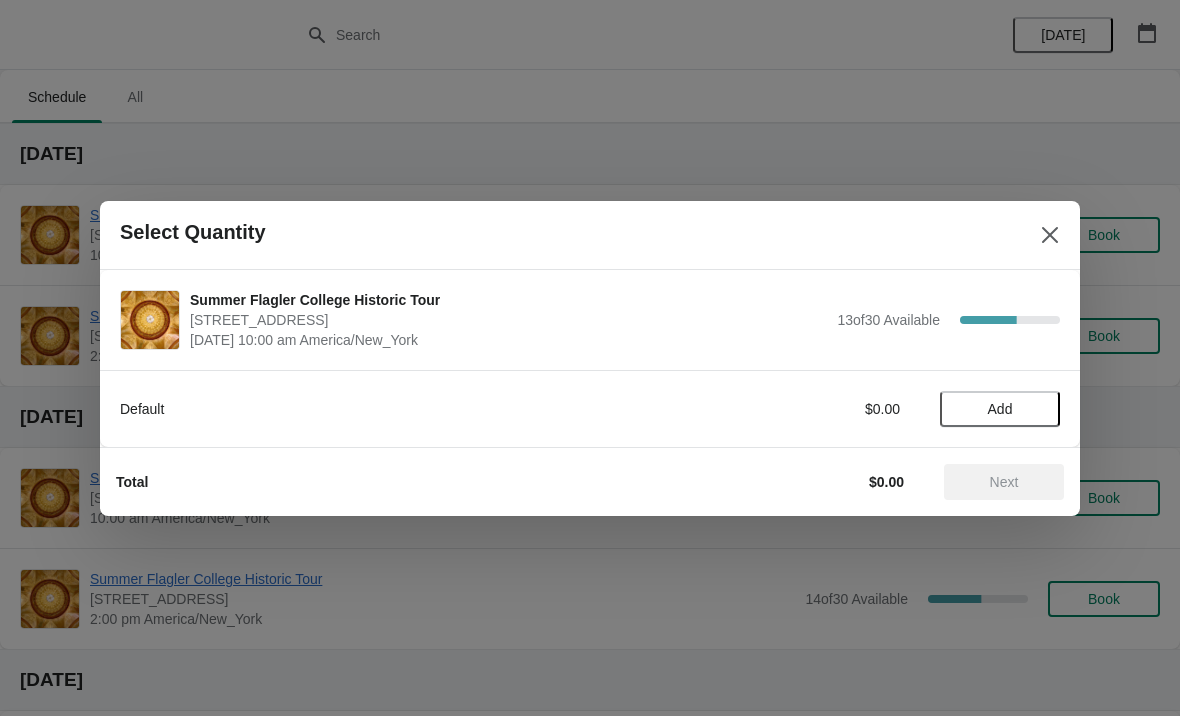 click on "Add" at bounding box center (1000, 409) 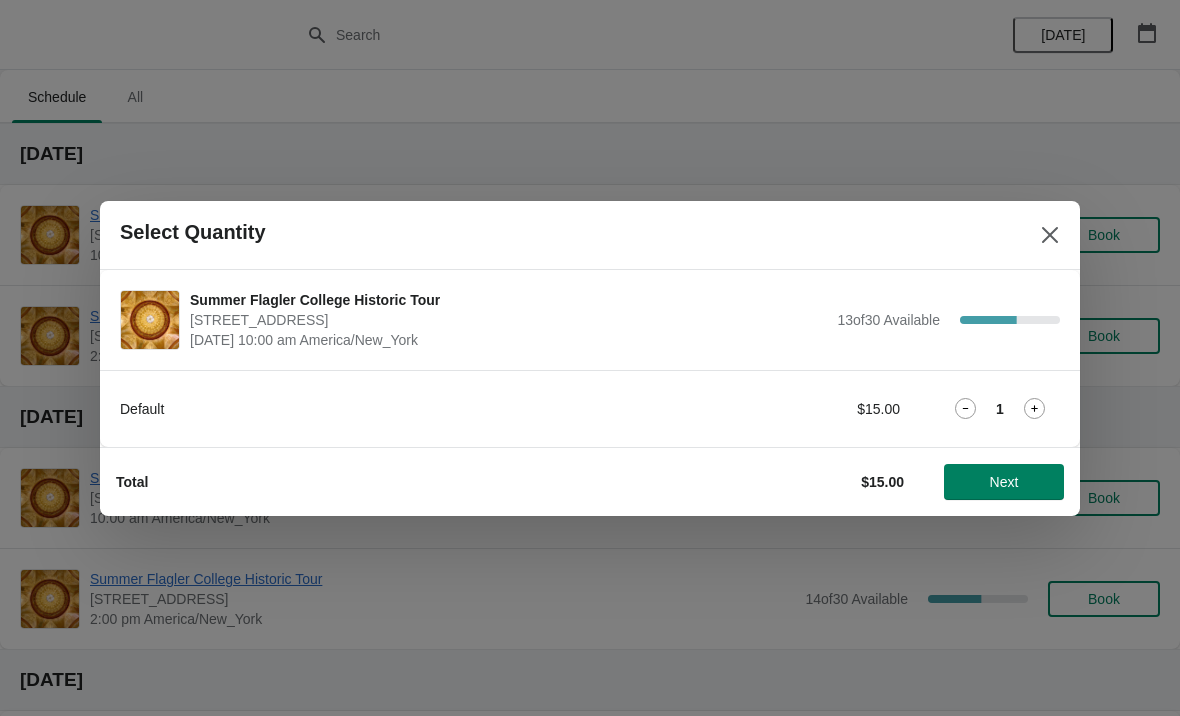 click on "Next" at bounding box center (1004, 482) 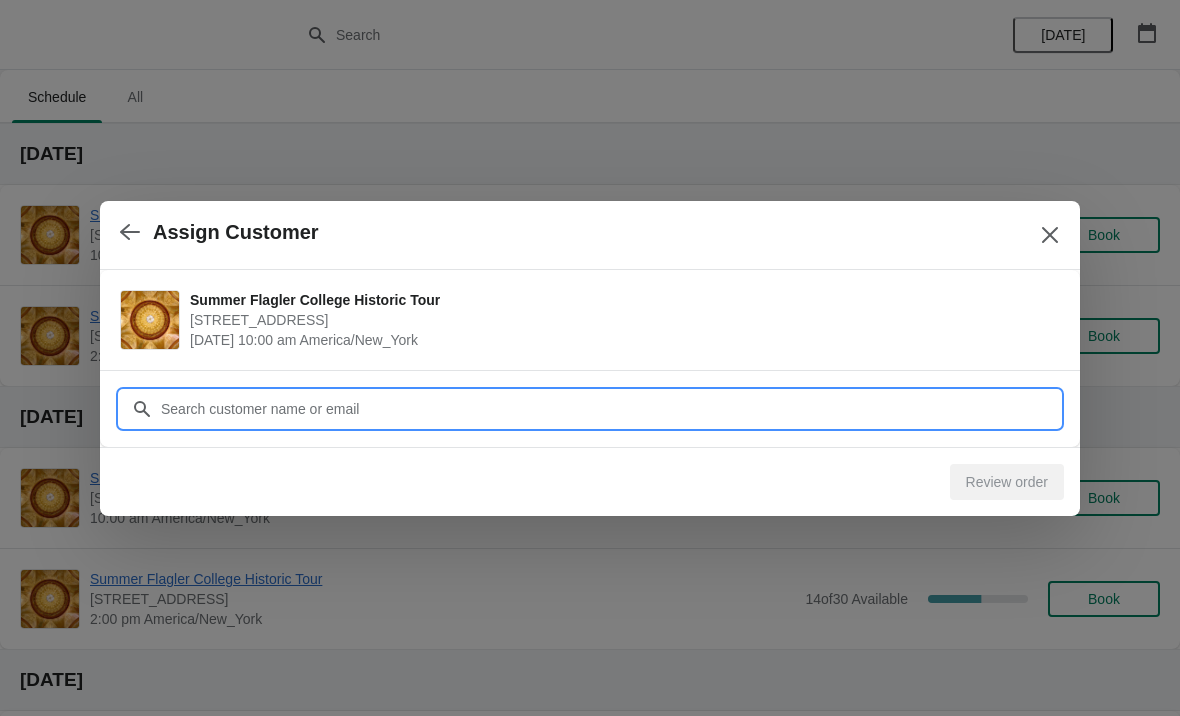click on "Customer" at bounding box center (610, 409) 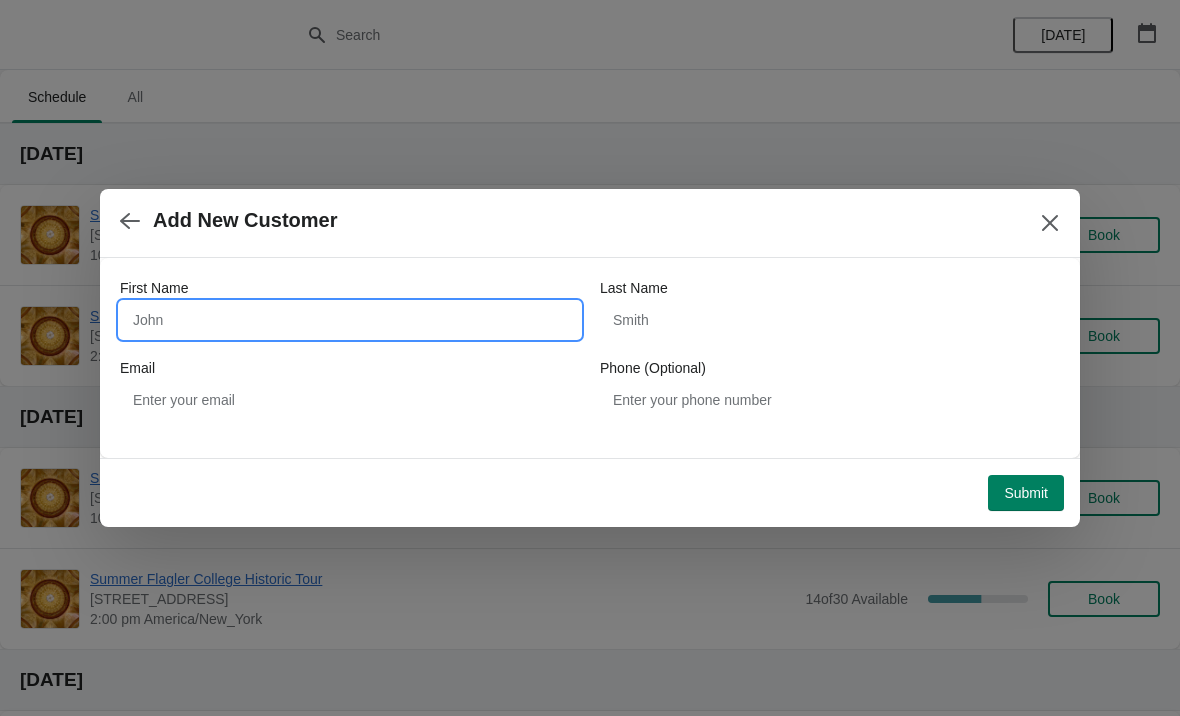 click on "First Name" at bounding box center [350, 320] 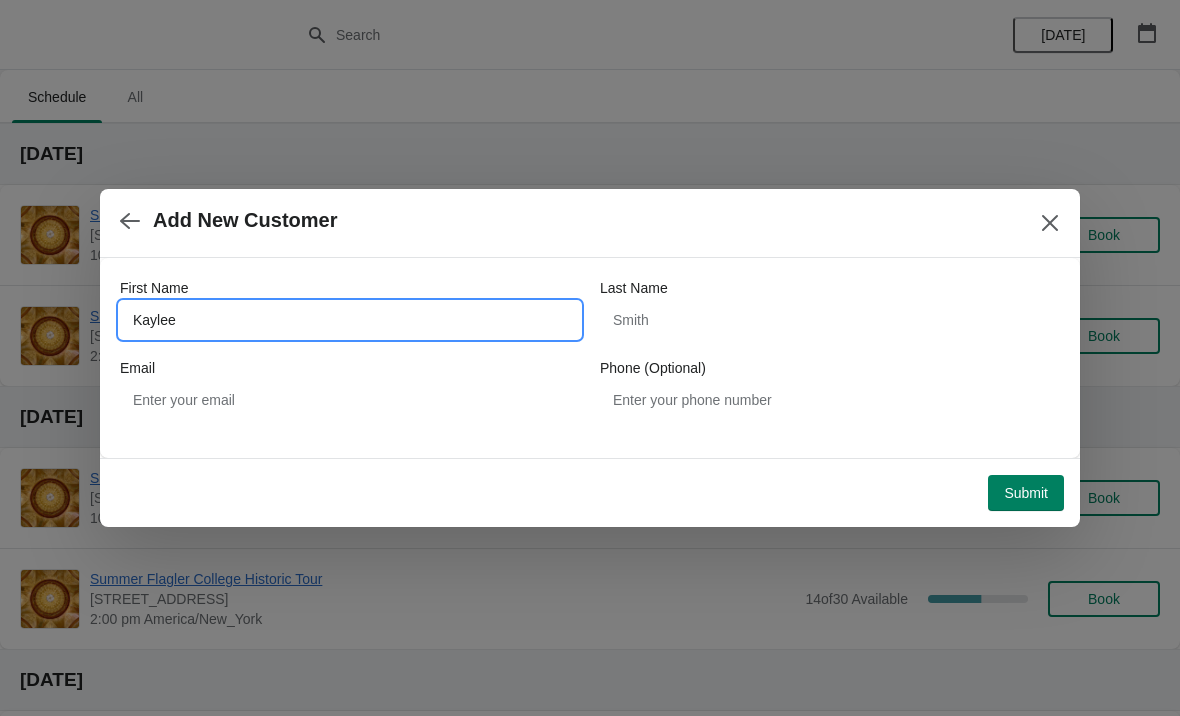 type on "Kaylee" 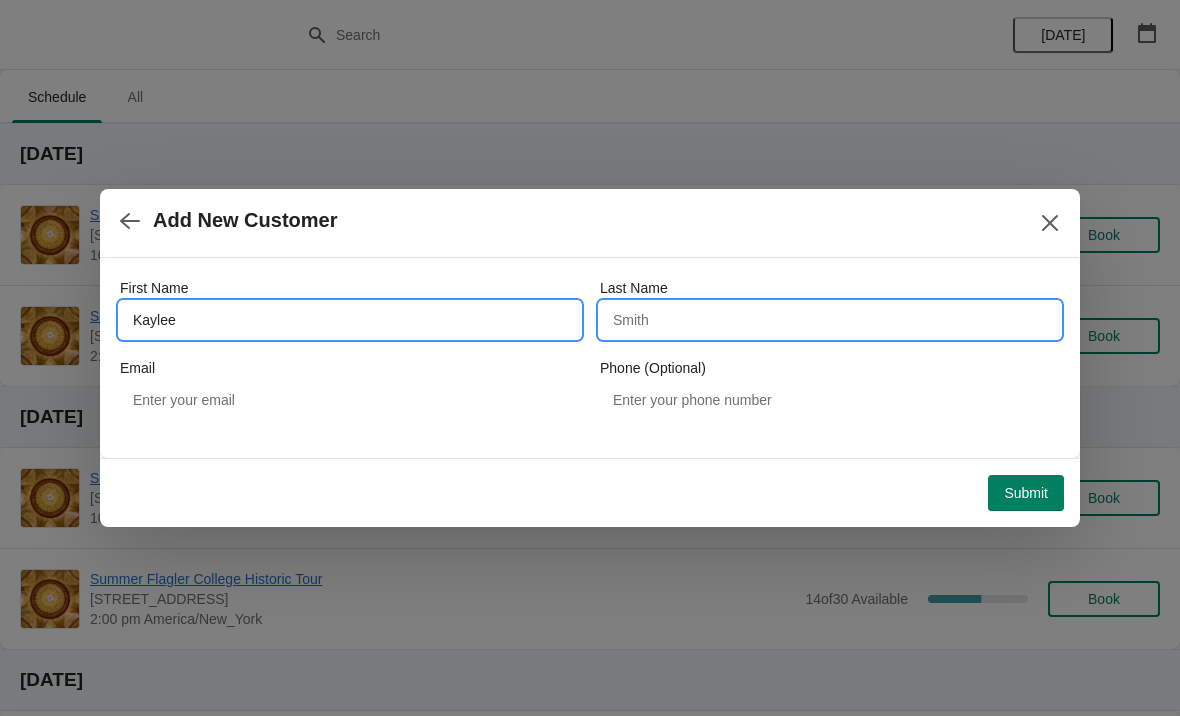click on "Last Name" at bounding box center [830, 320] 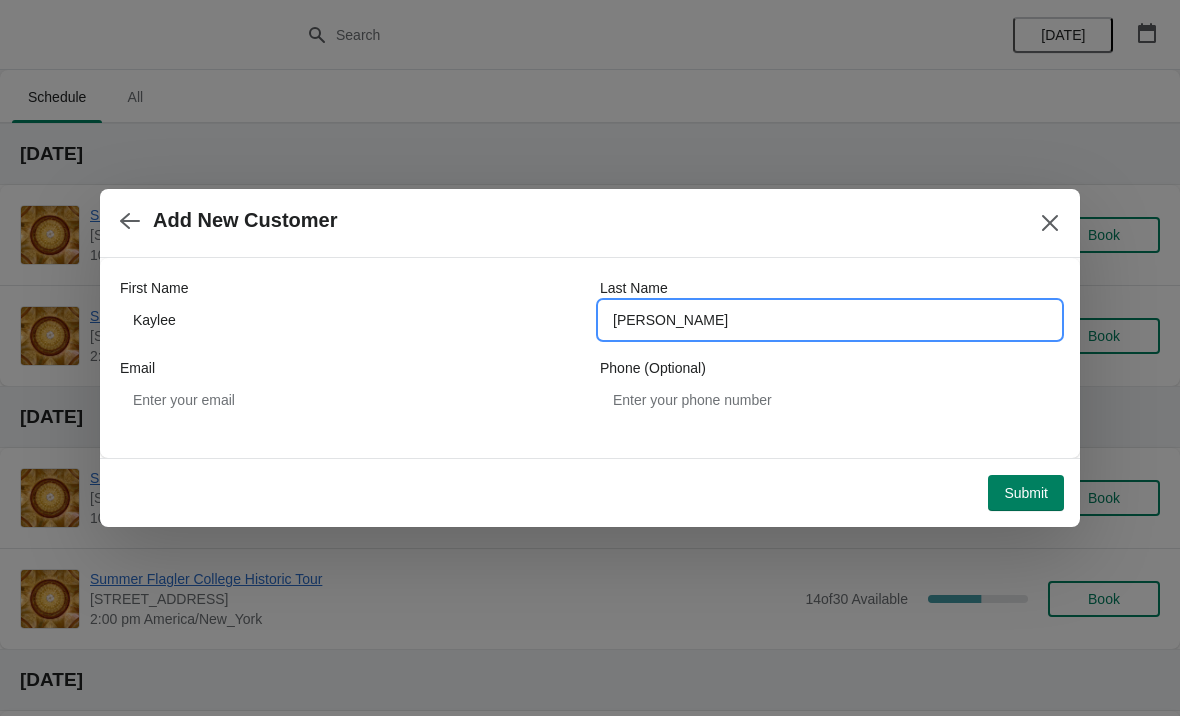 type on "[PERSON_NAME]" 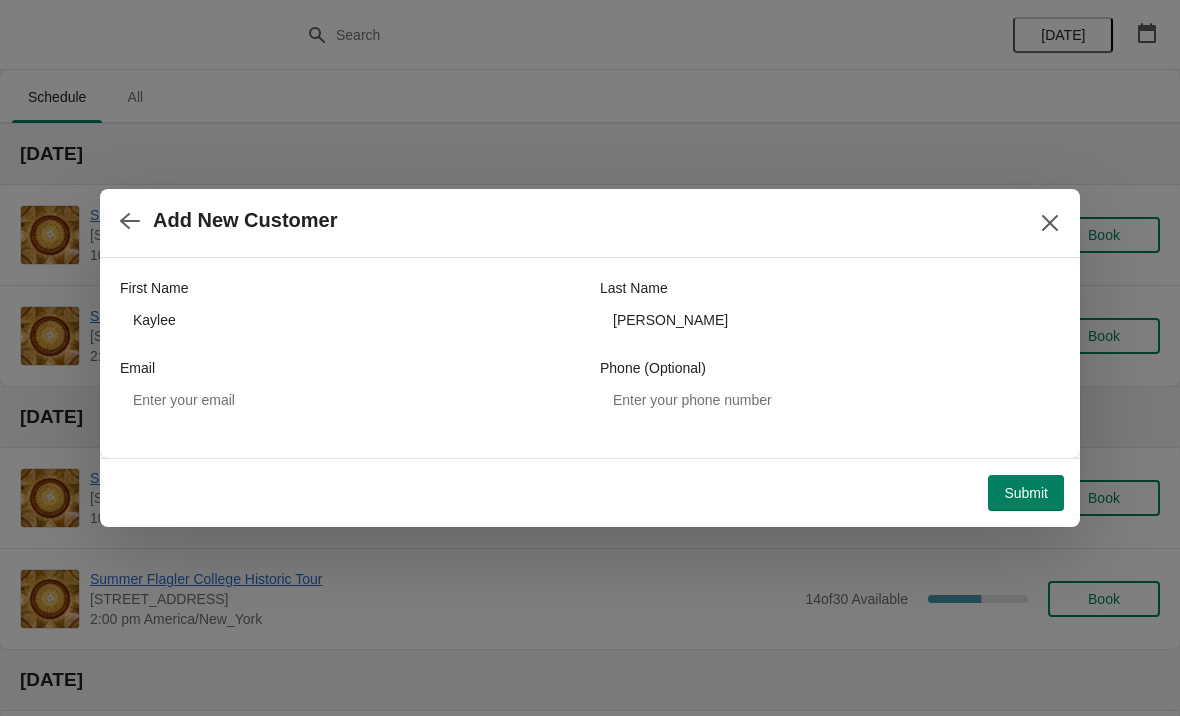 click on "Submit" at bounding box center (1026, 493) 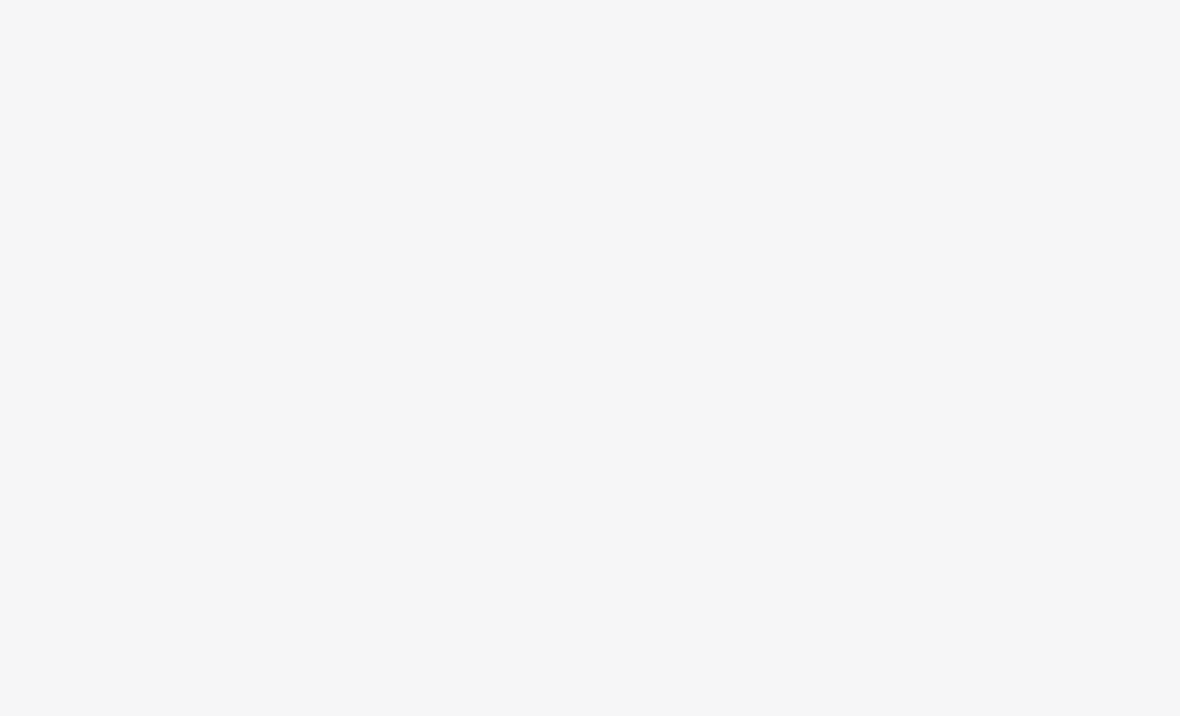 scroll, scrollTop: 0, scrollLeft: 0, axis: both 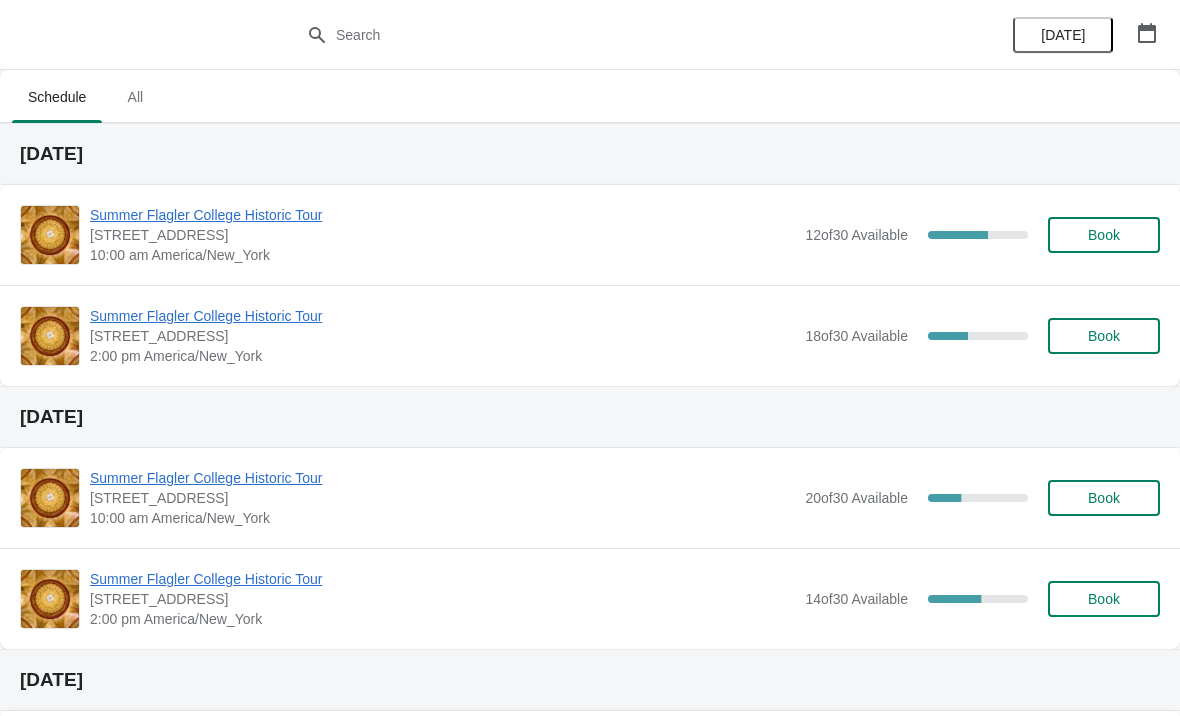 click on "Book" at bounding box center [1104, 235] 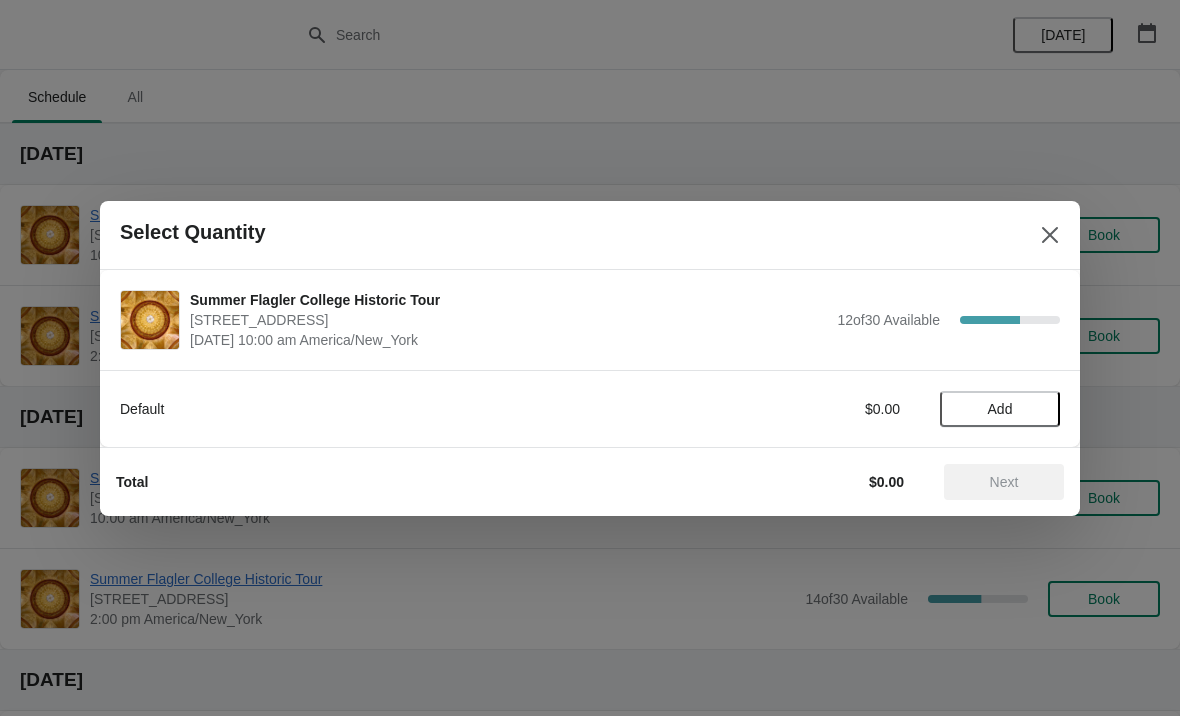 click on "Add" at bounding box center [1000, 409] 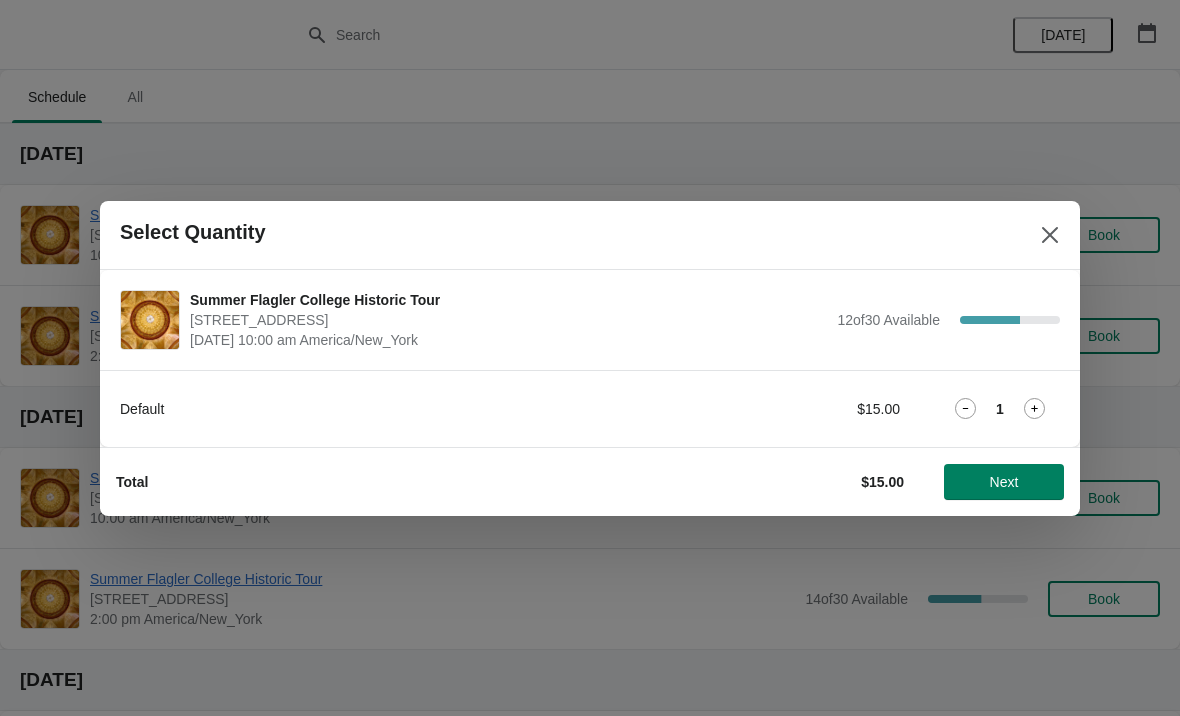 click 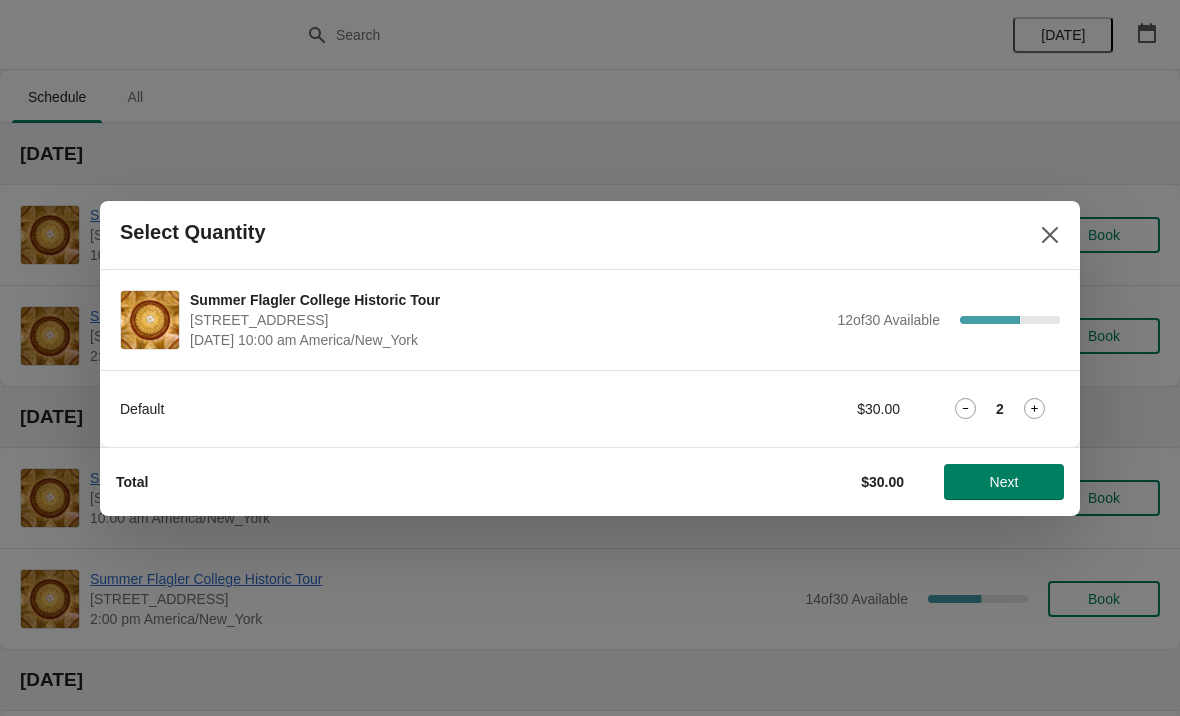 click on "Default $30.00 2" at bounding box center [590, 409] 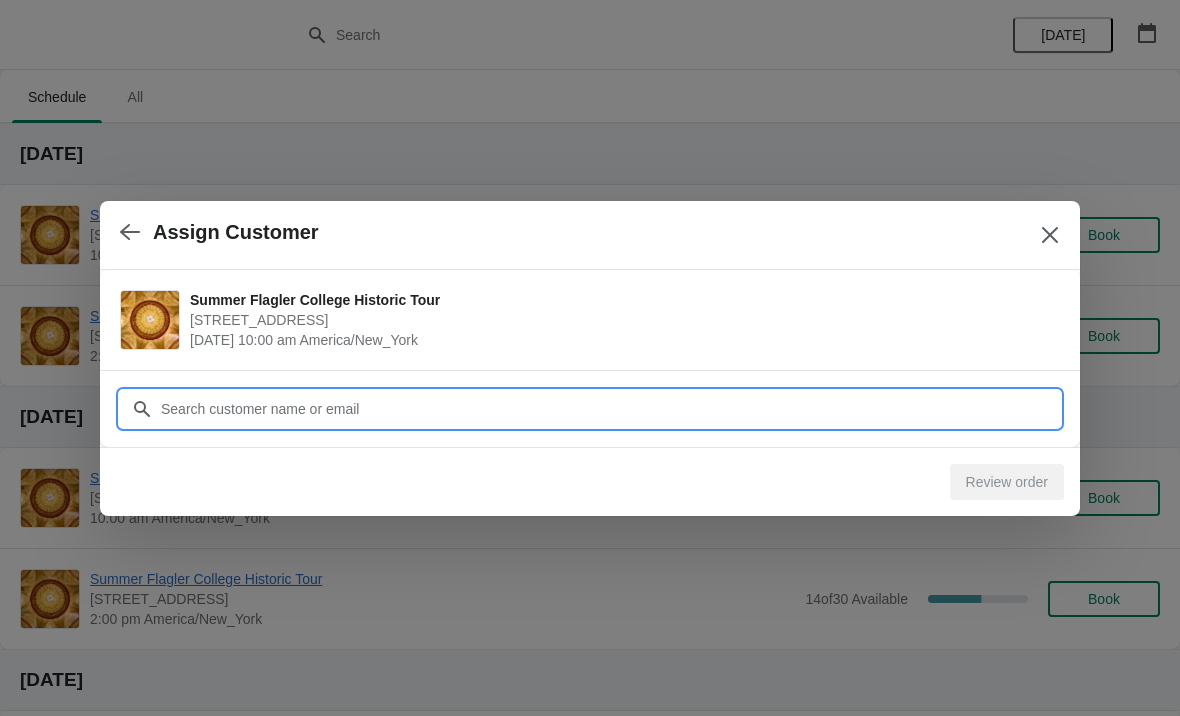click on "Customer" at bounding box center (610, 409) 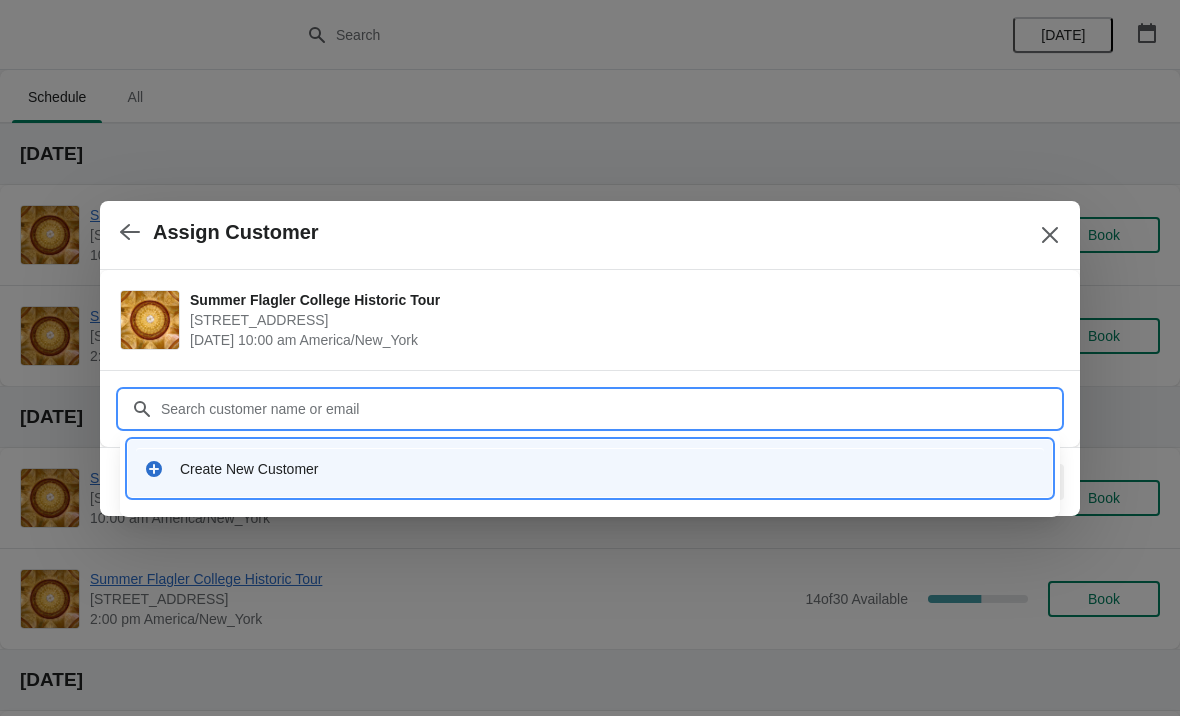 click on "Create New Customer" at bounding box center (608, 469) 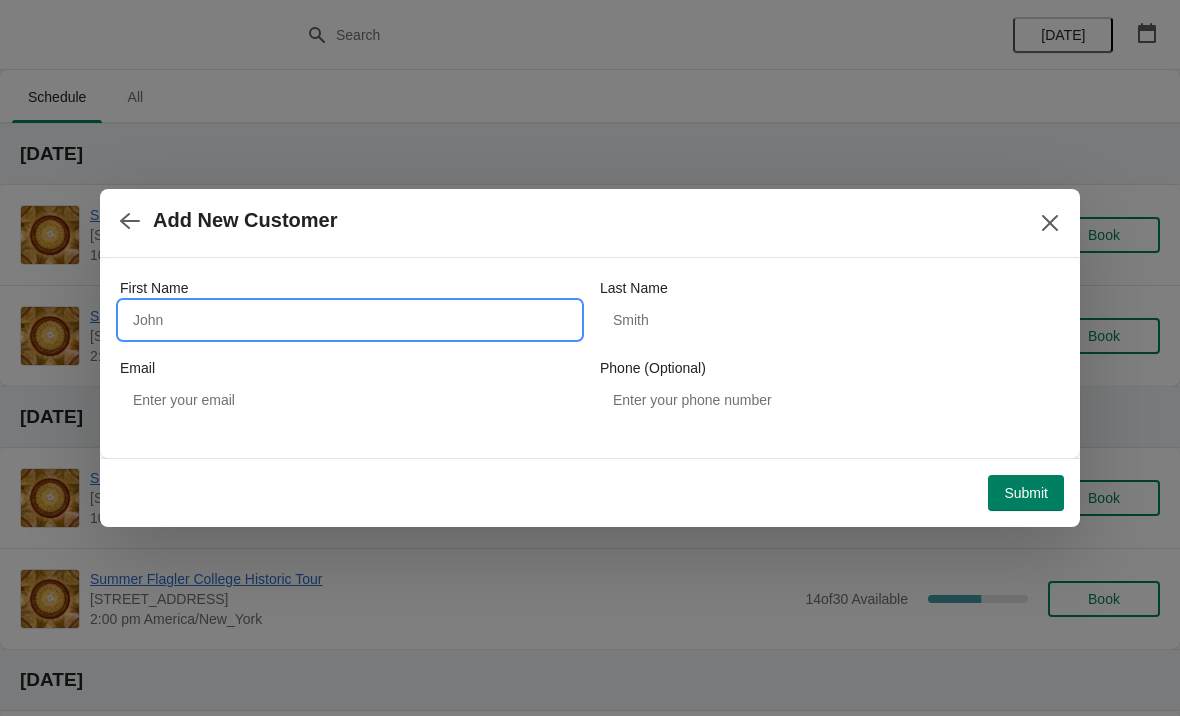 click on "First Name" at bounding box center [350, 320] 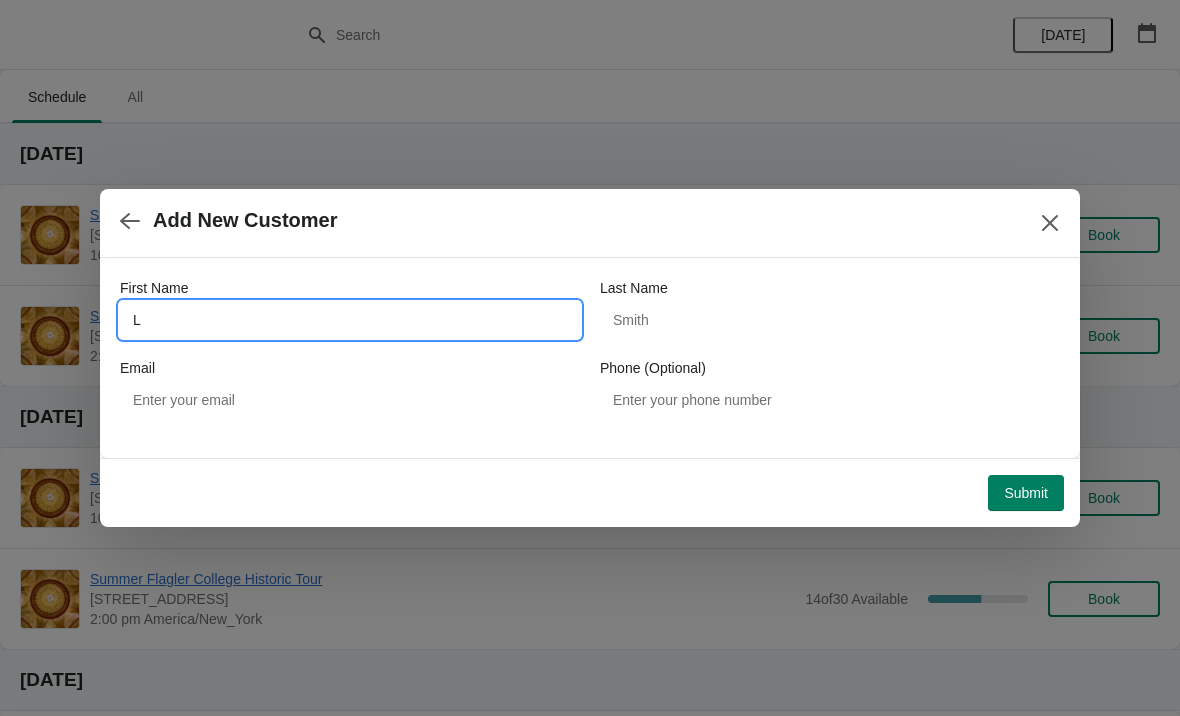 type on "L" 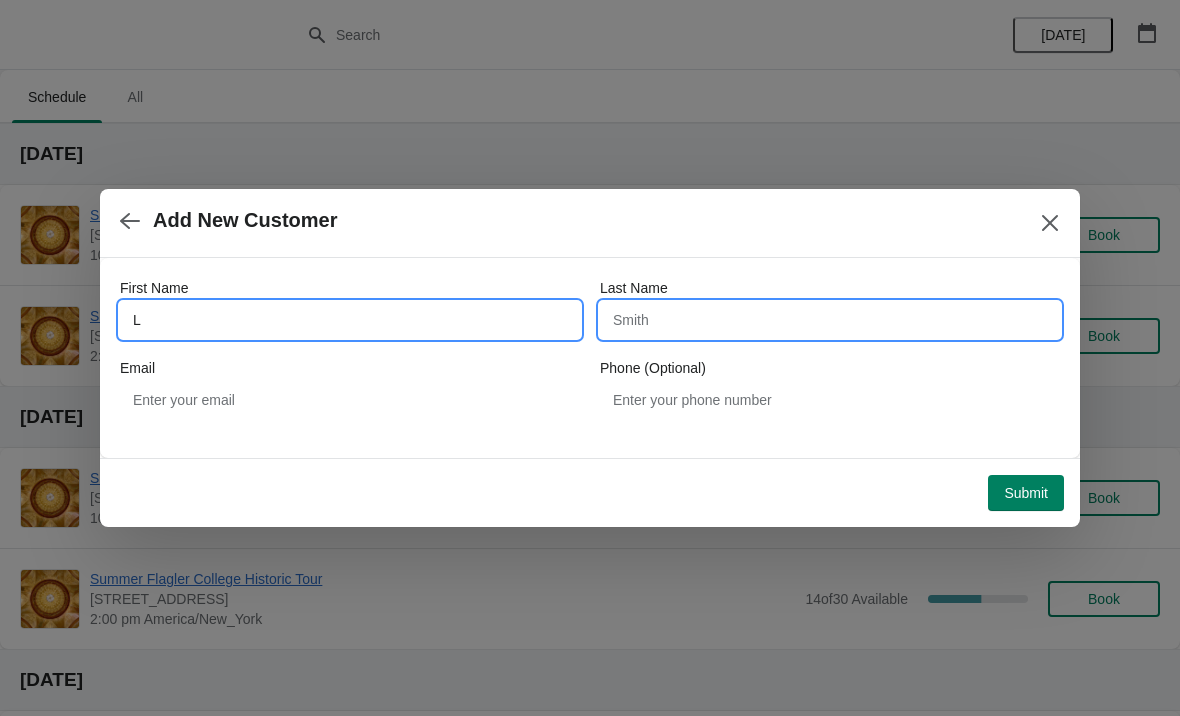 click on "Last Name" at bounding box center [830, 320] 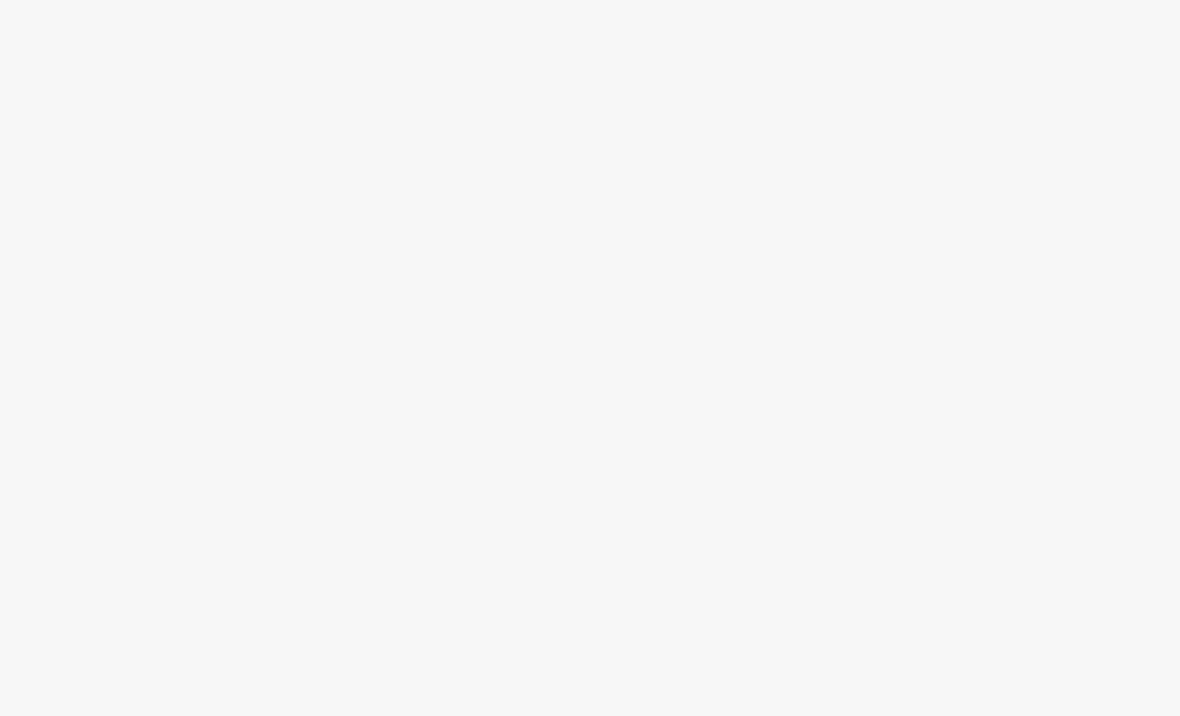 scroll, scrollTop: 0, scrollLeft: 0, axis: both 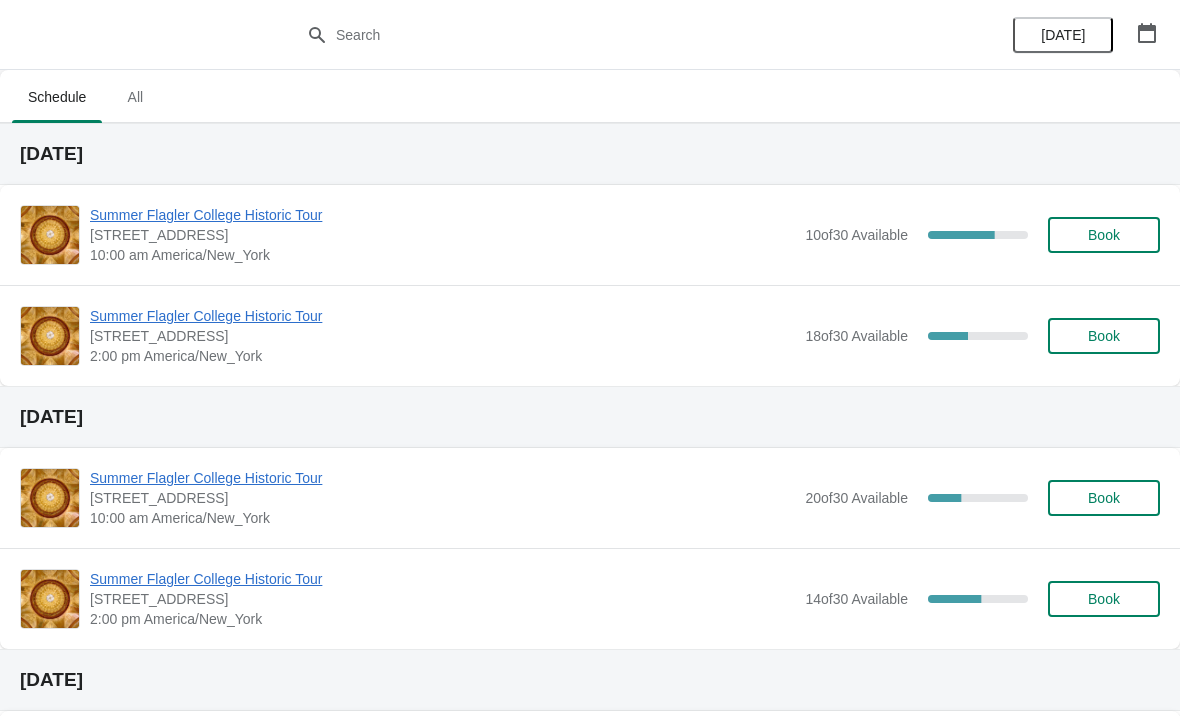 click on "Summer Flagler College Historic Tour [STREET_ADDRESS][PERSON_NAME] 10:00 am America/New_York 10  of  30   Available 66.66666666666666 % Book" at bounding box center [590, 235] 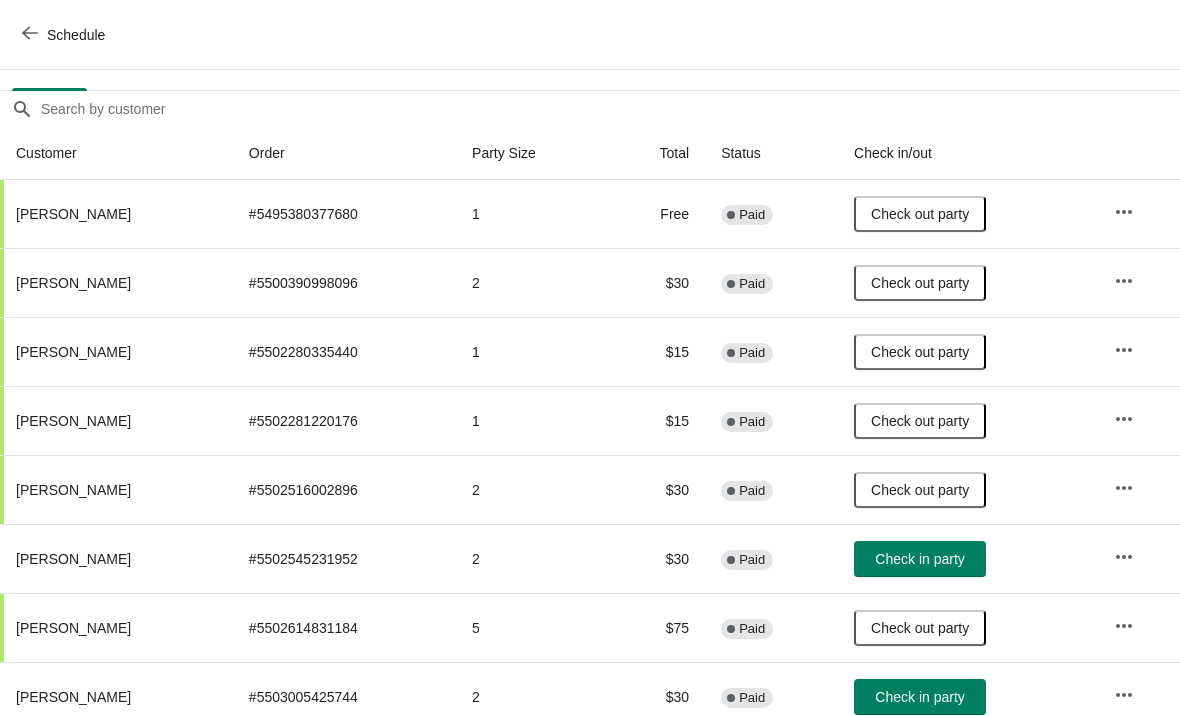 scroll, scrollTop: 152, scrollLeft: 0, axis: vertical 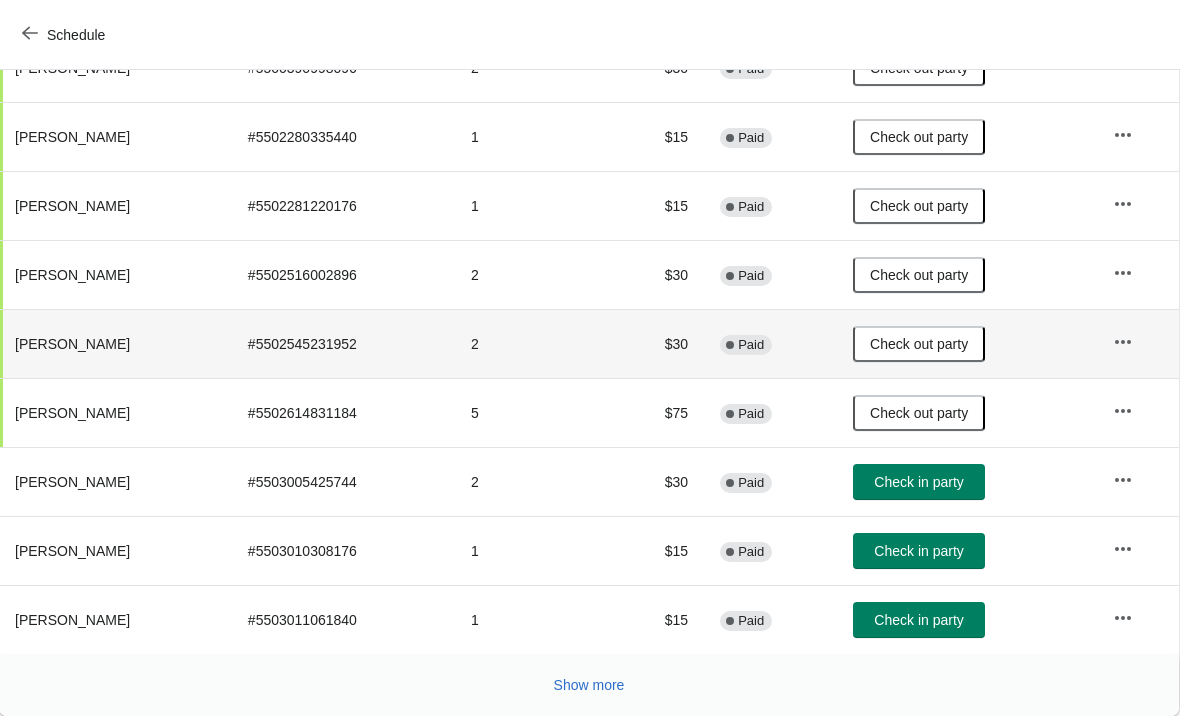 click on "Check in party" at bounding box center (918, 482) 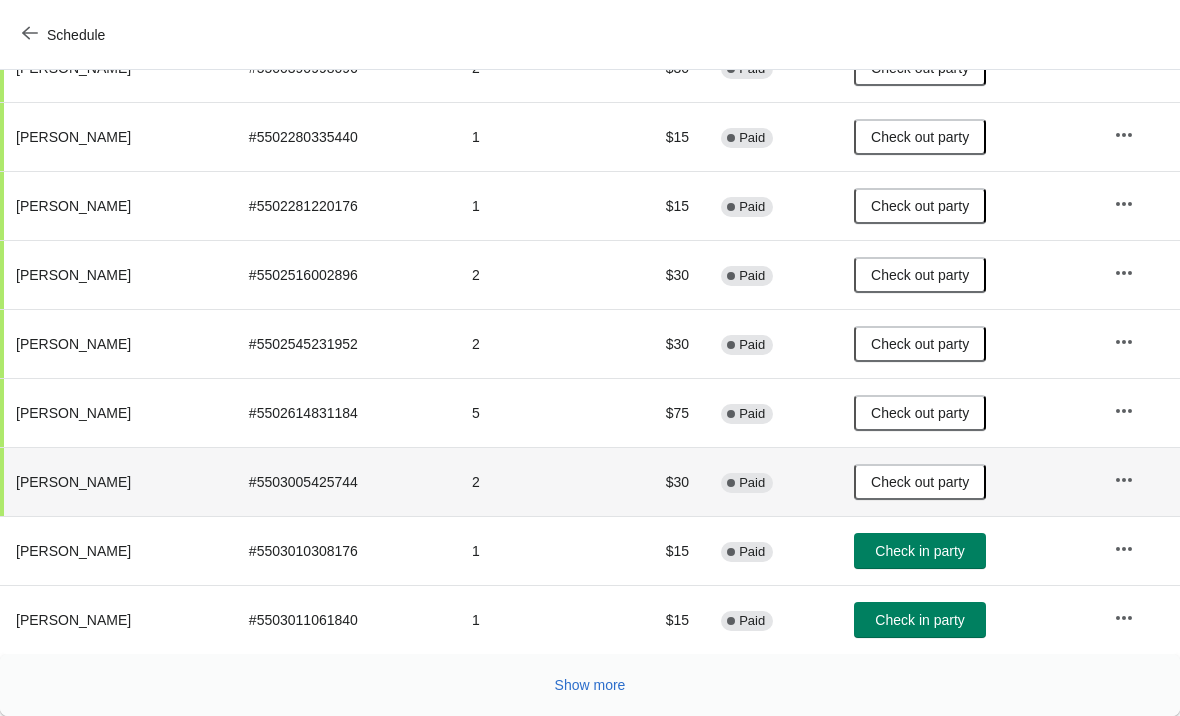 scroll, scrollTop: 367, scrollLeft: 0, axis: vertical 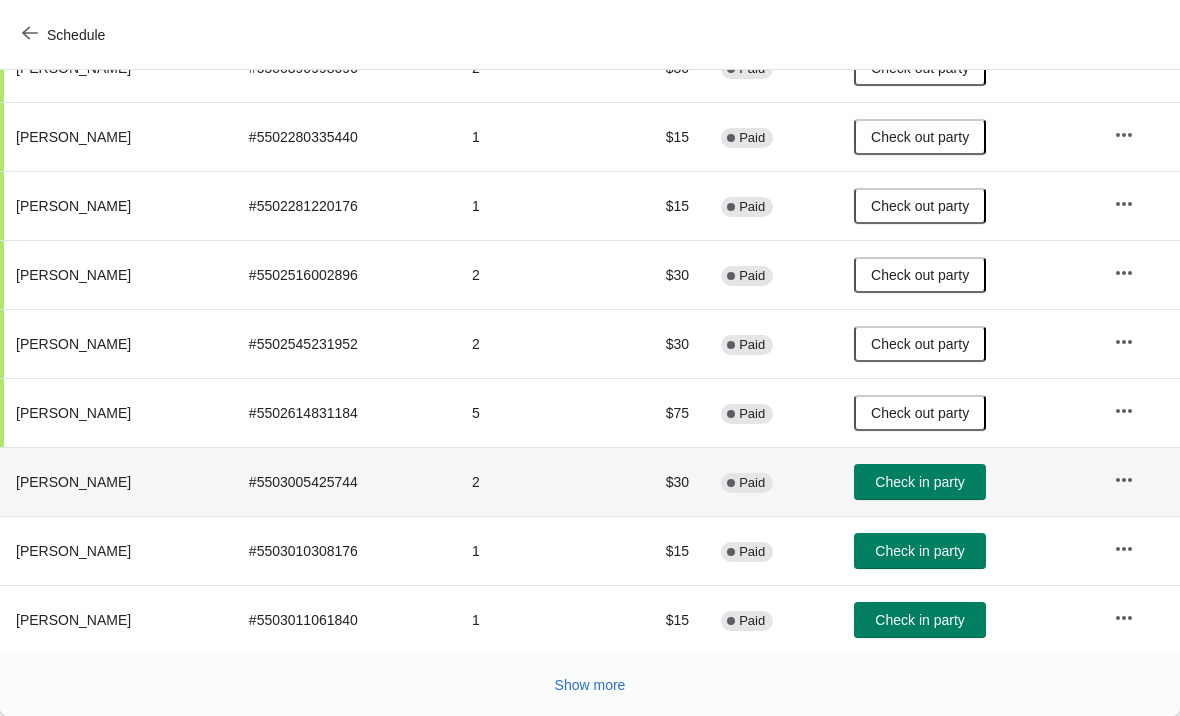 click on "Check in party" at bounding box center [920, 551] 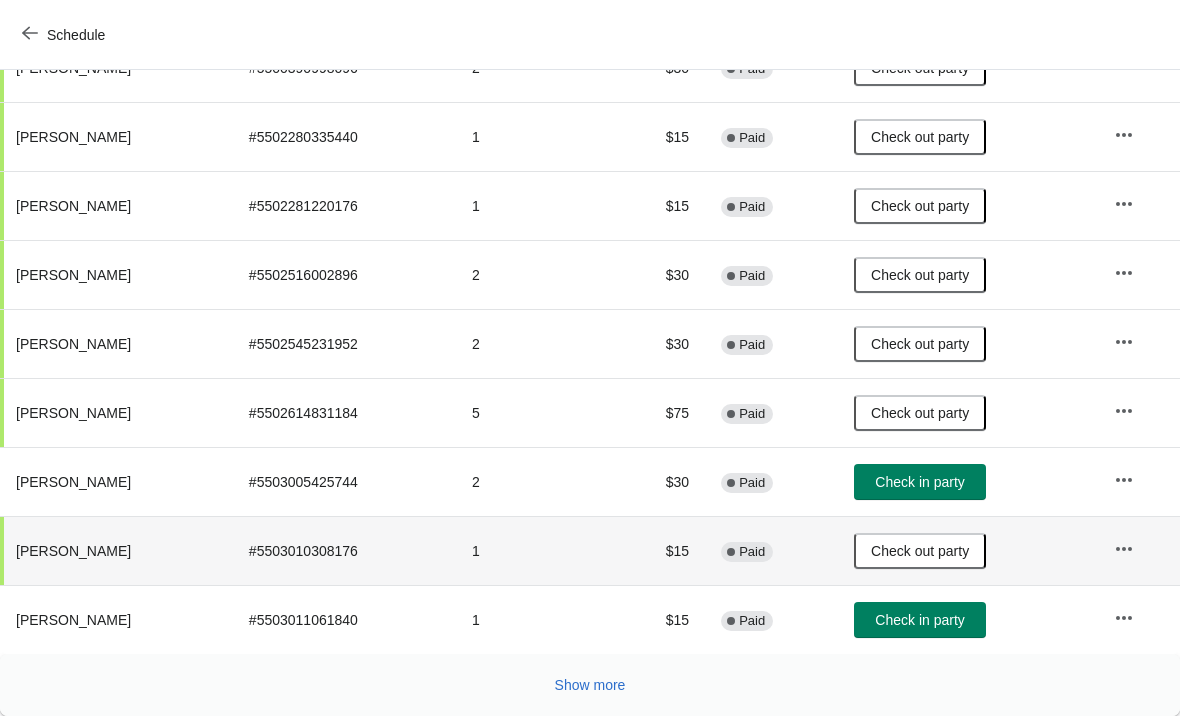 click on "Check in party" at bounding box center (919, 620) 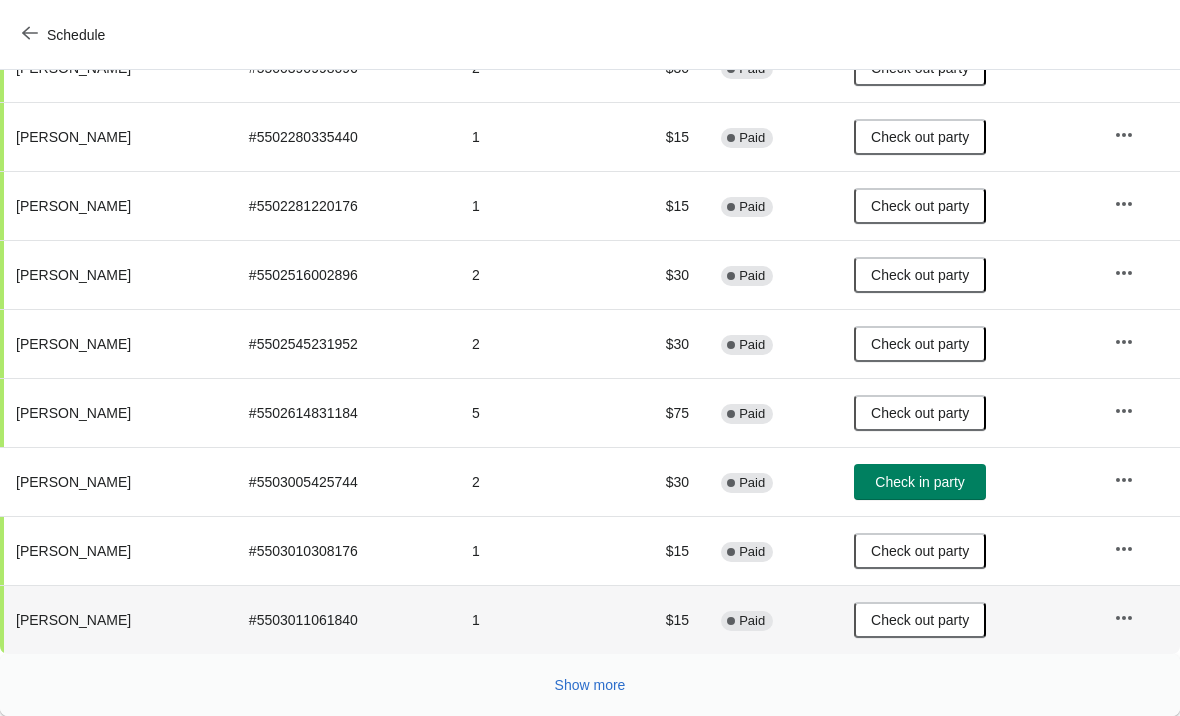 click on "Show more" at bounding box center [590, 685] 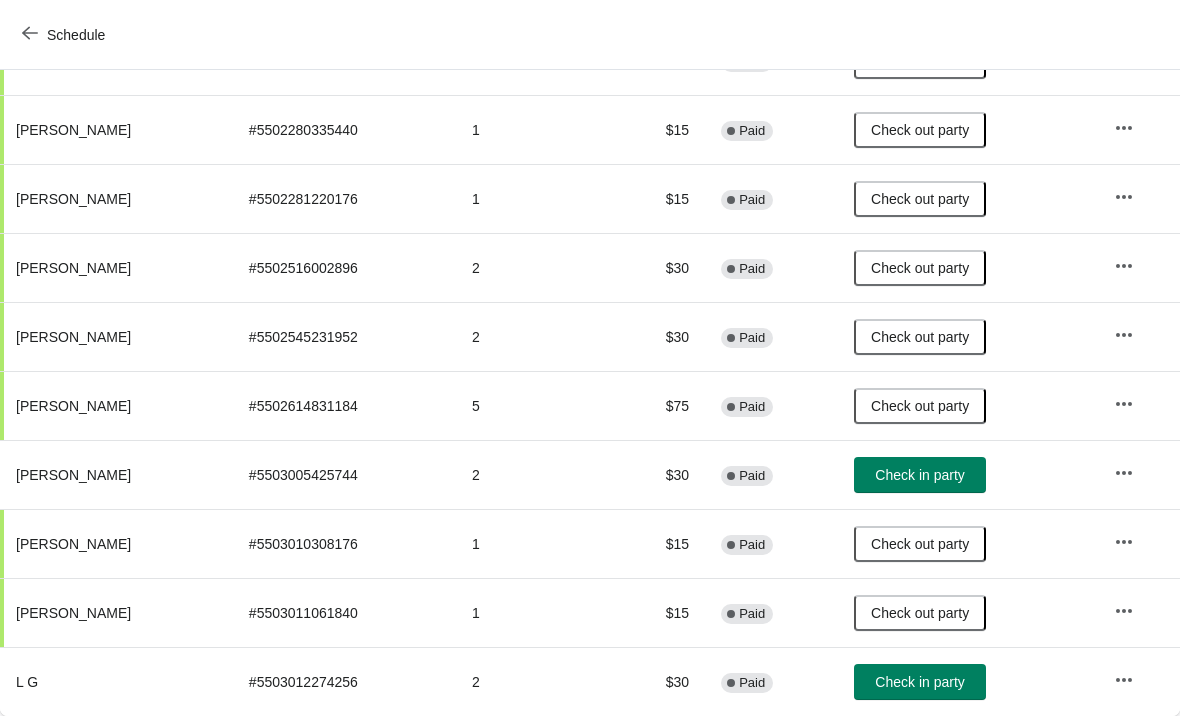 scroll, scrollTop: 374, scrollLeft: 0, axis: vertical 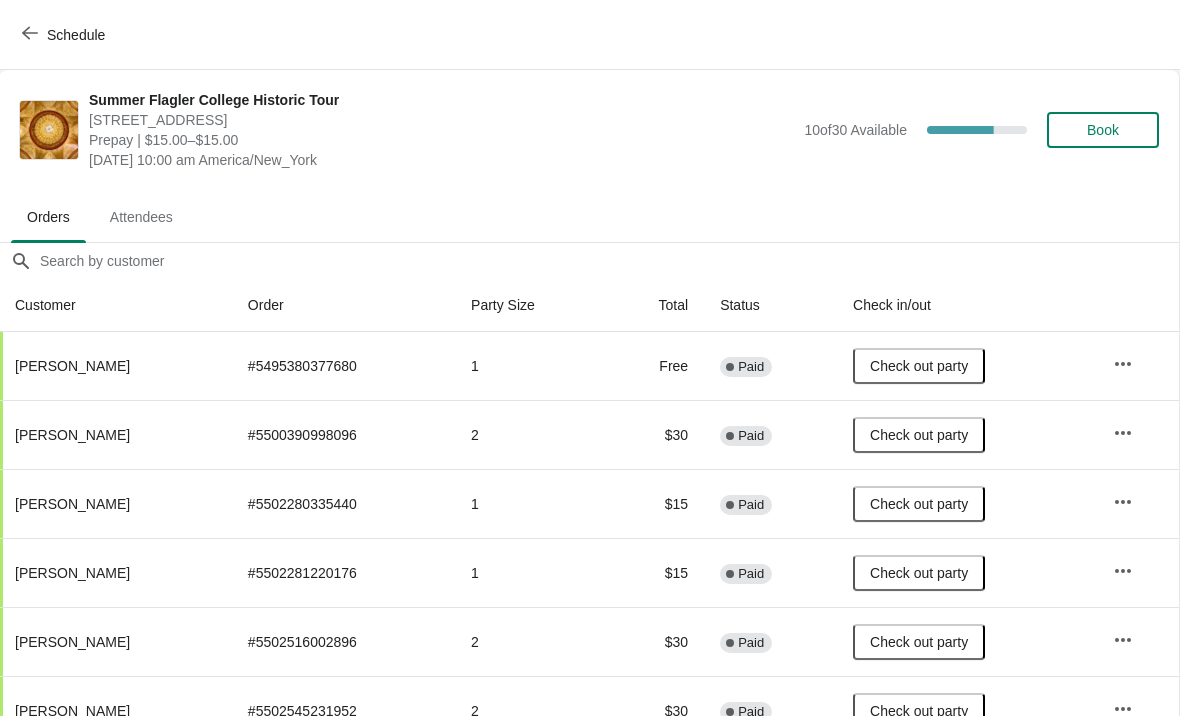 click on "Book" at bounding box center (1103, 130) 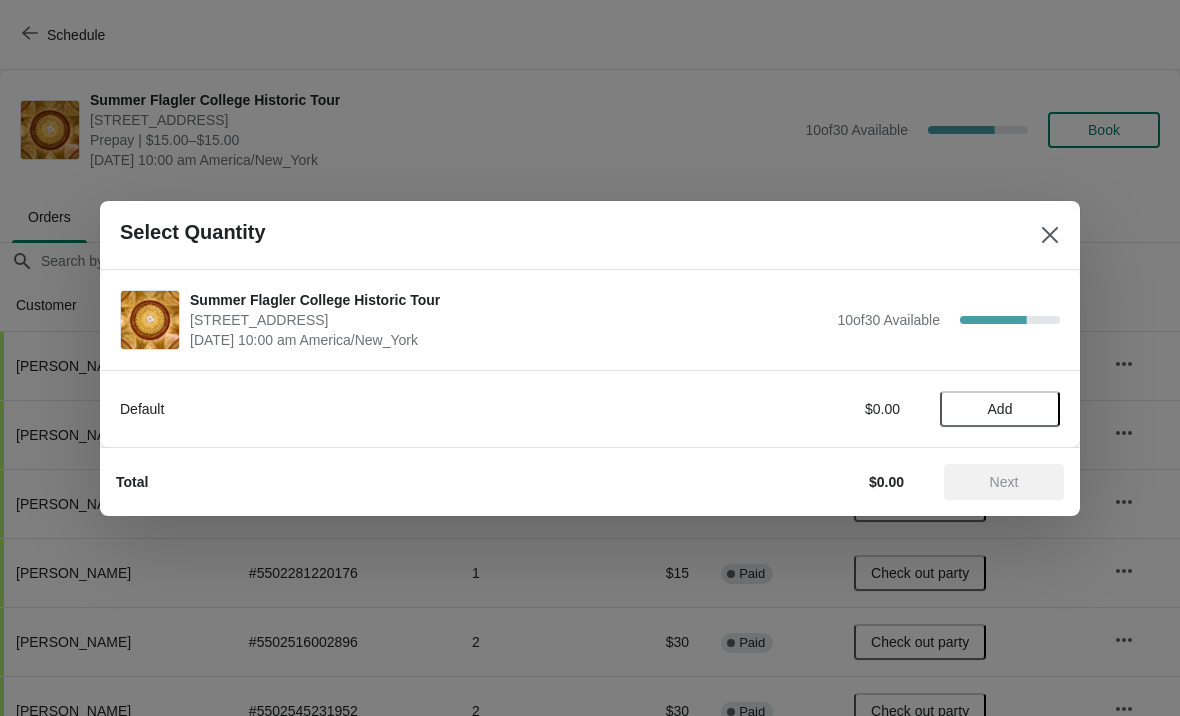 click on "Add" at bounding box center [1000, 409] 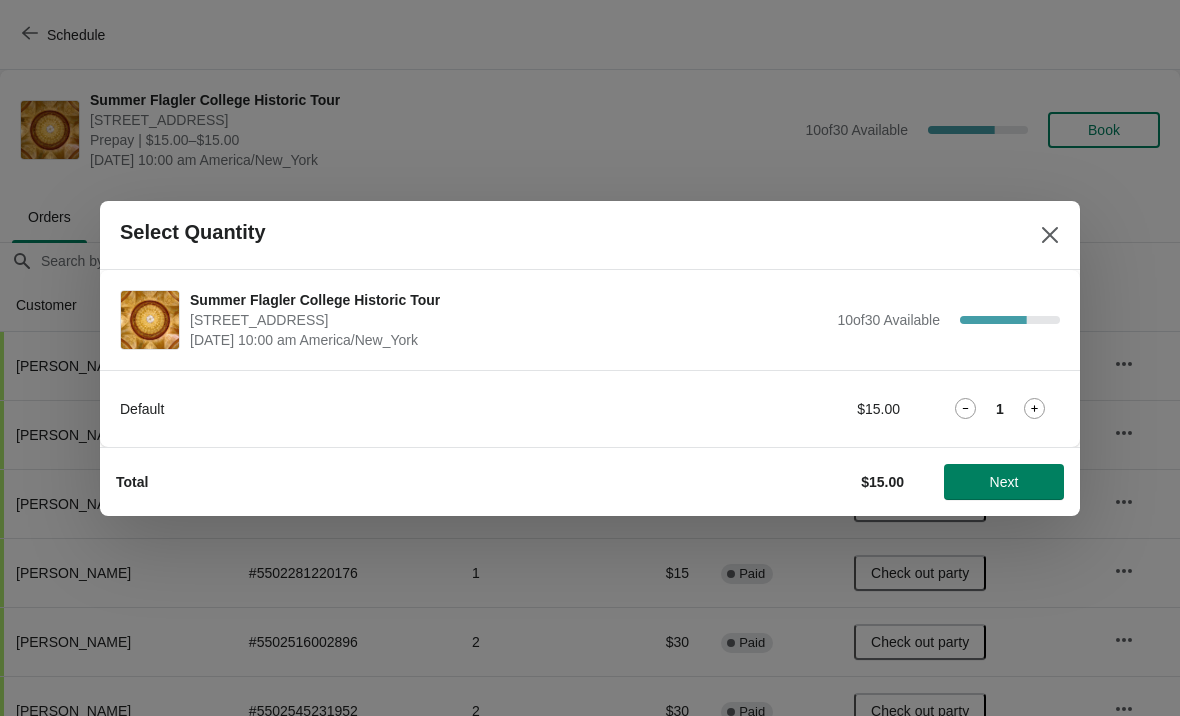 click 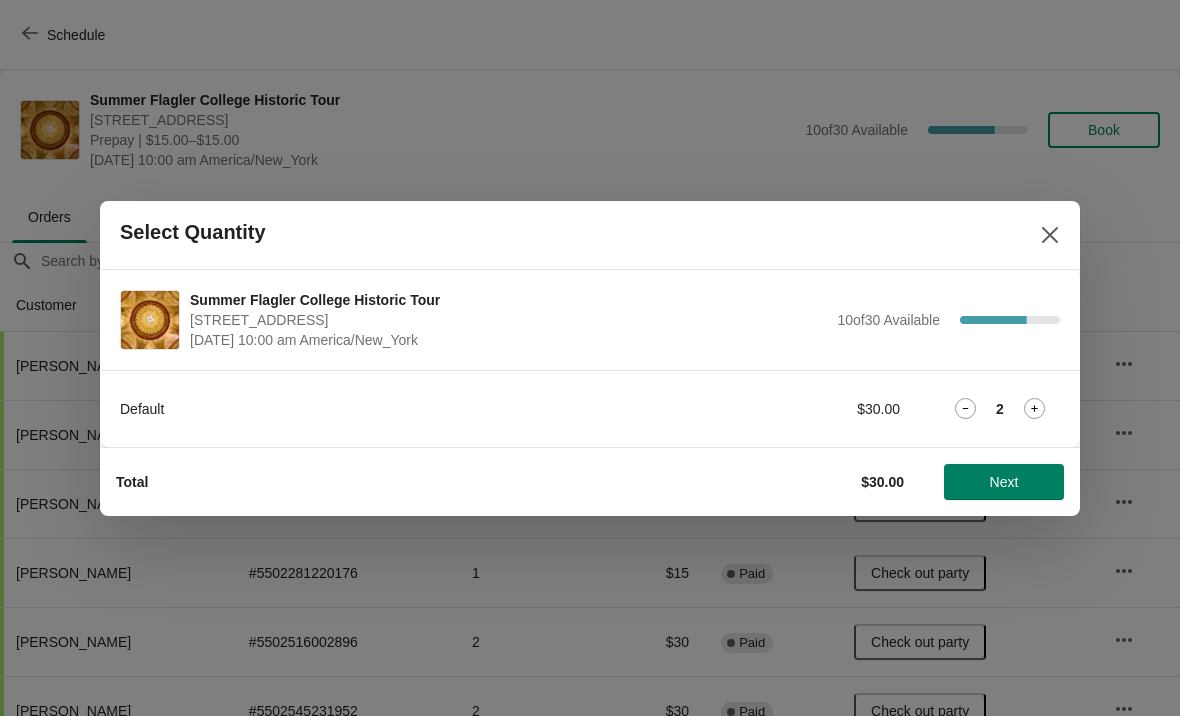 click on "Next" at bounding box center [1004, 482] 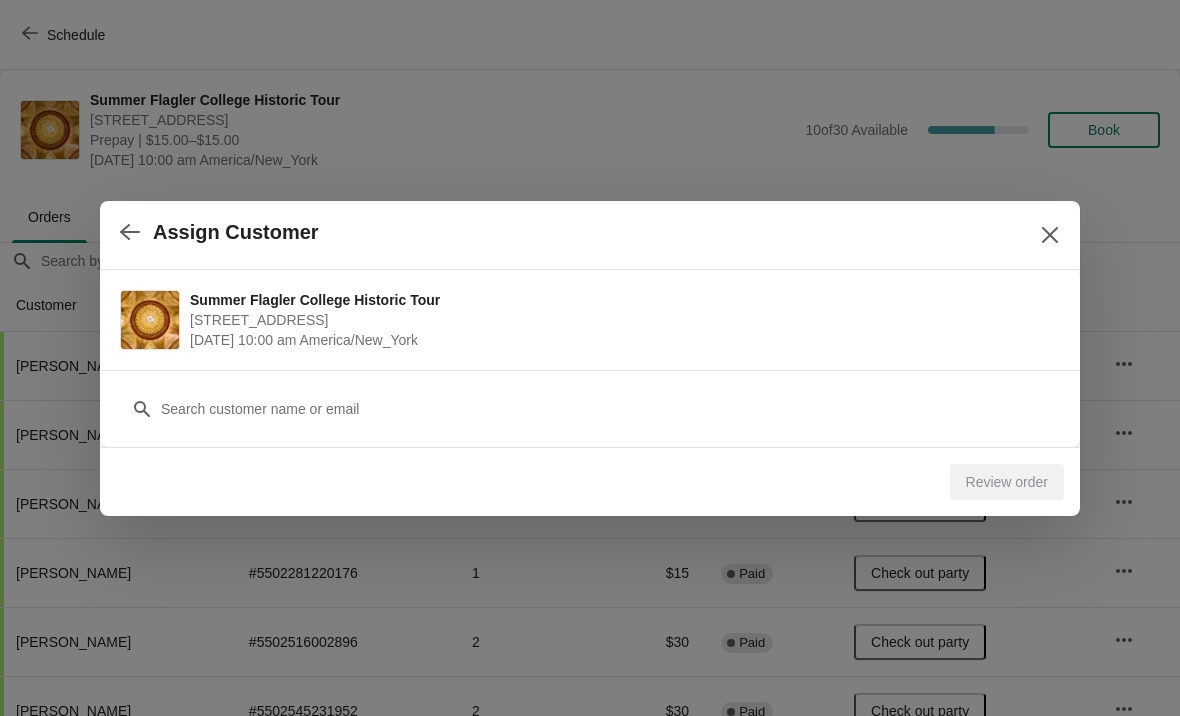click on "Review order" at bounding box center [586, 478] 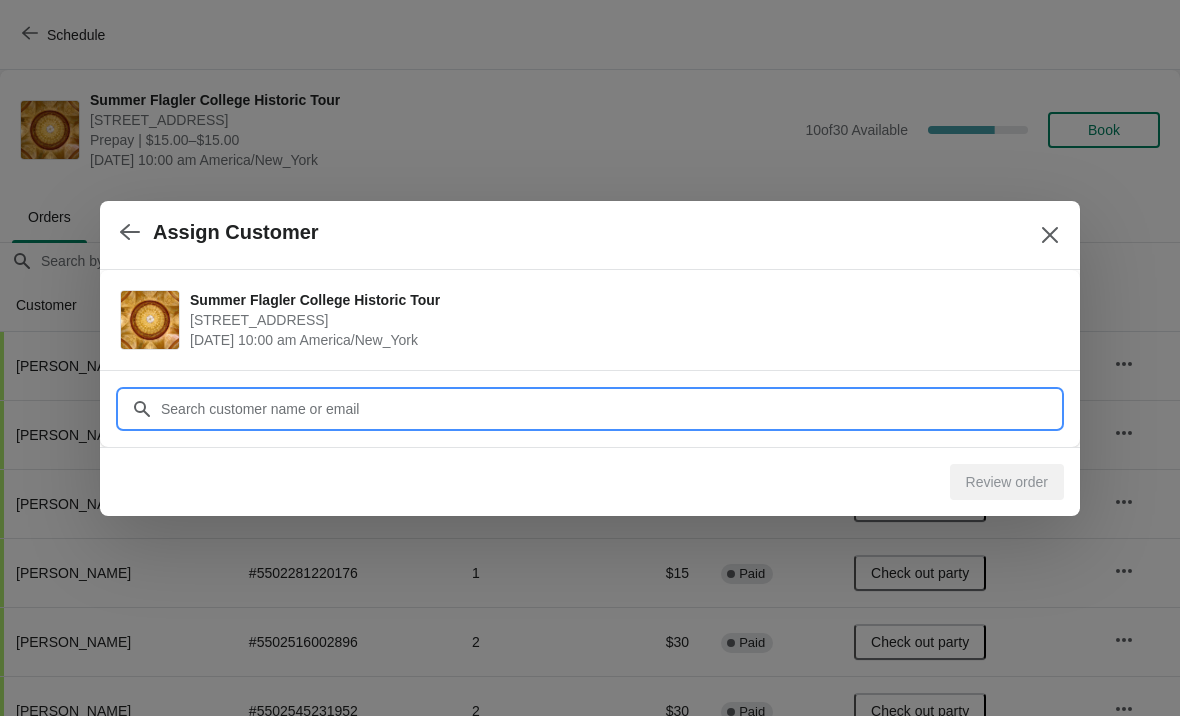 click on "Customer" at bounding box center (610, 409) 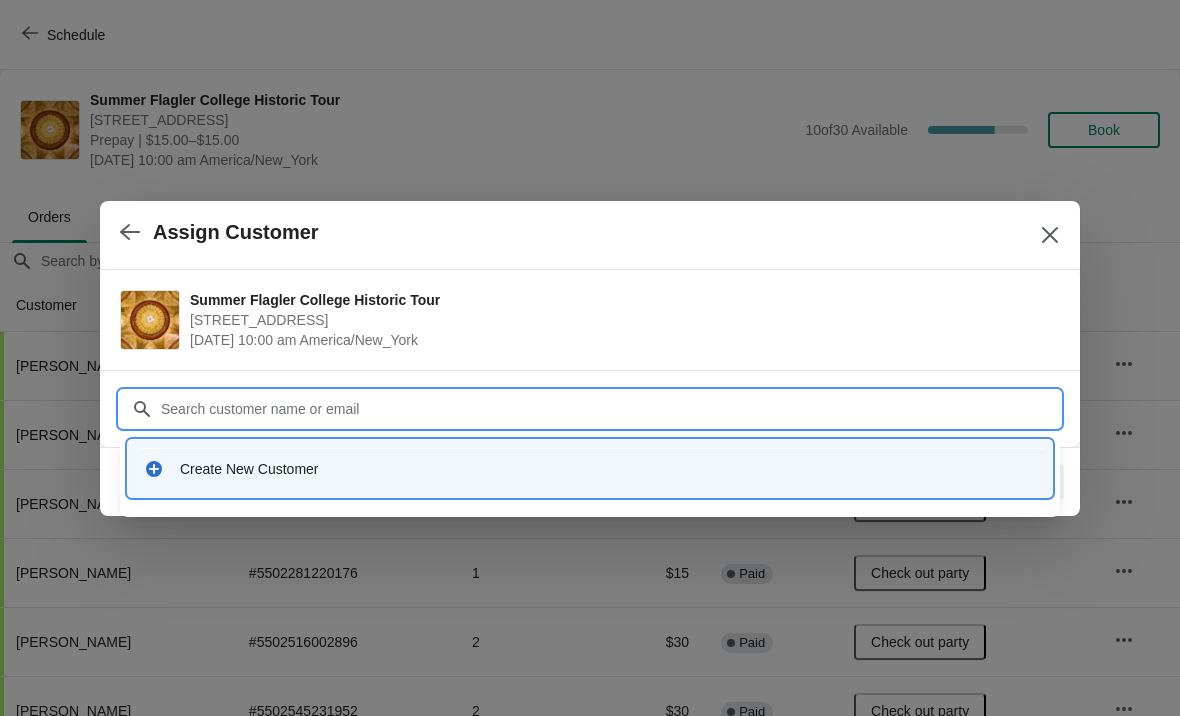 click on "Create New Customer" at bounding box center (608, 469) 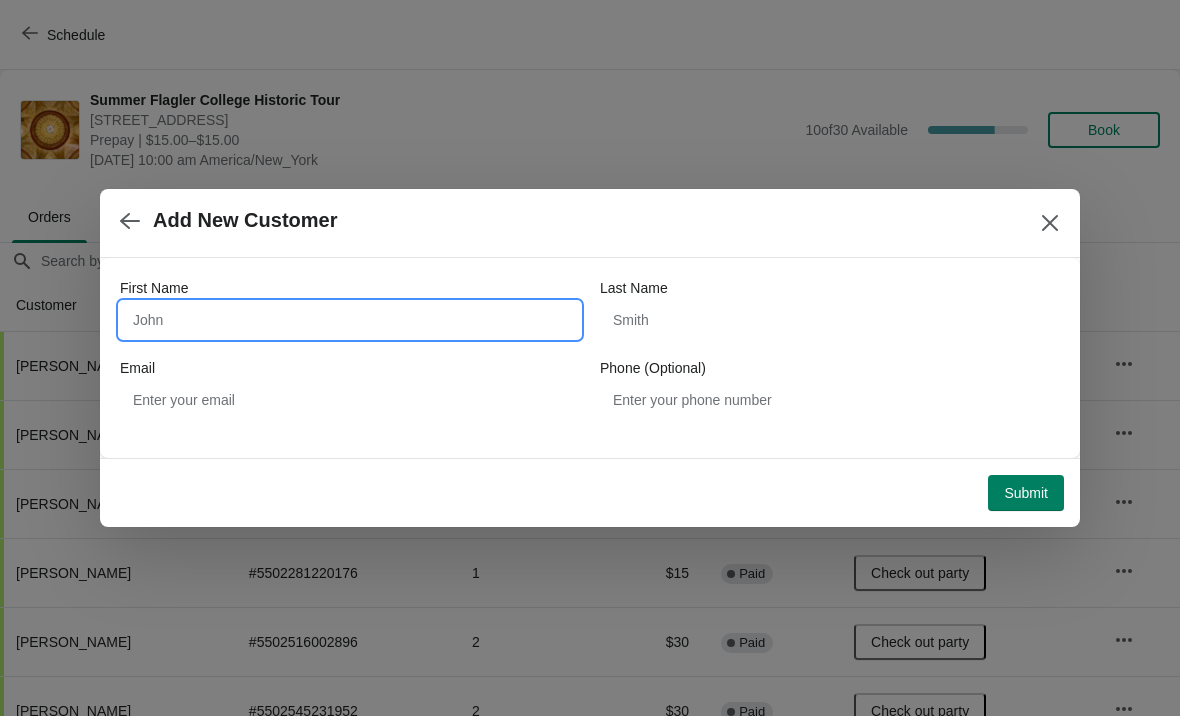 click on "First Name" at bounding box center [350, 320] 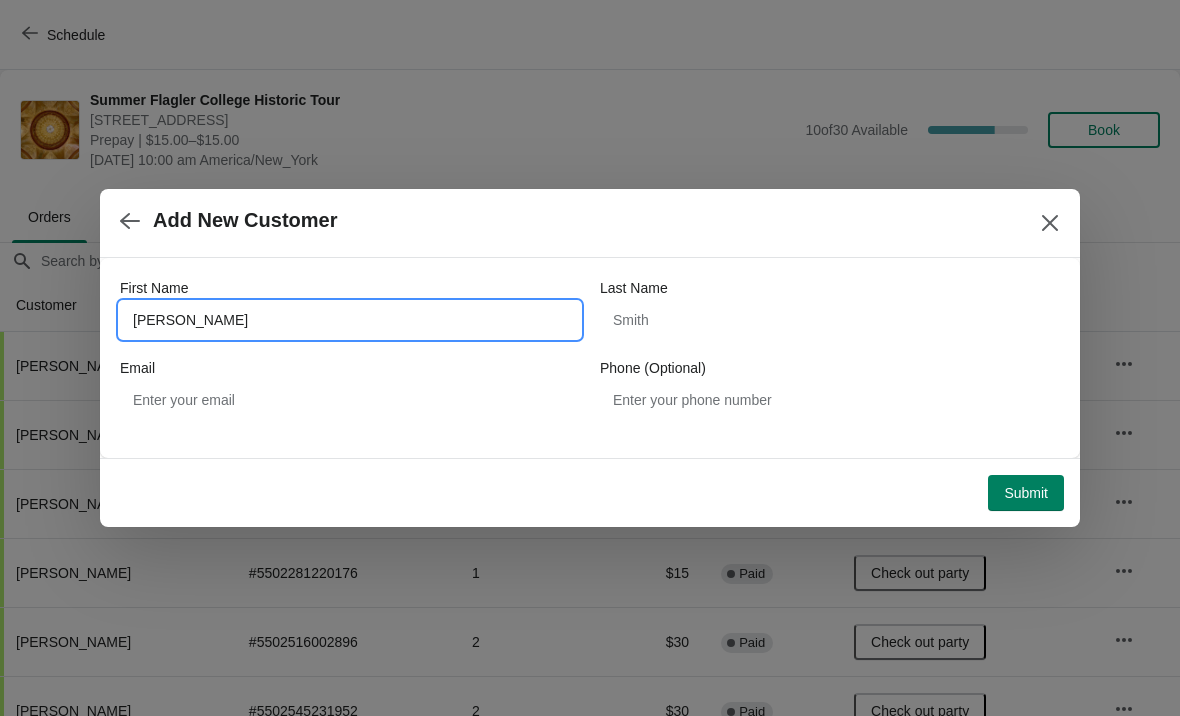 type on "[PERSON_NAME]" 